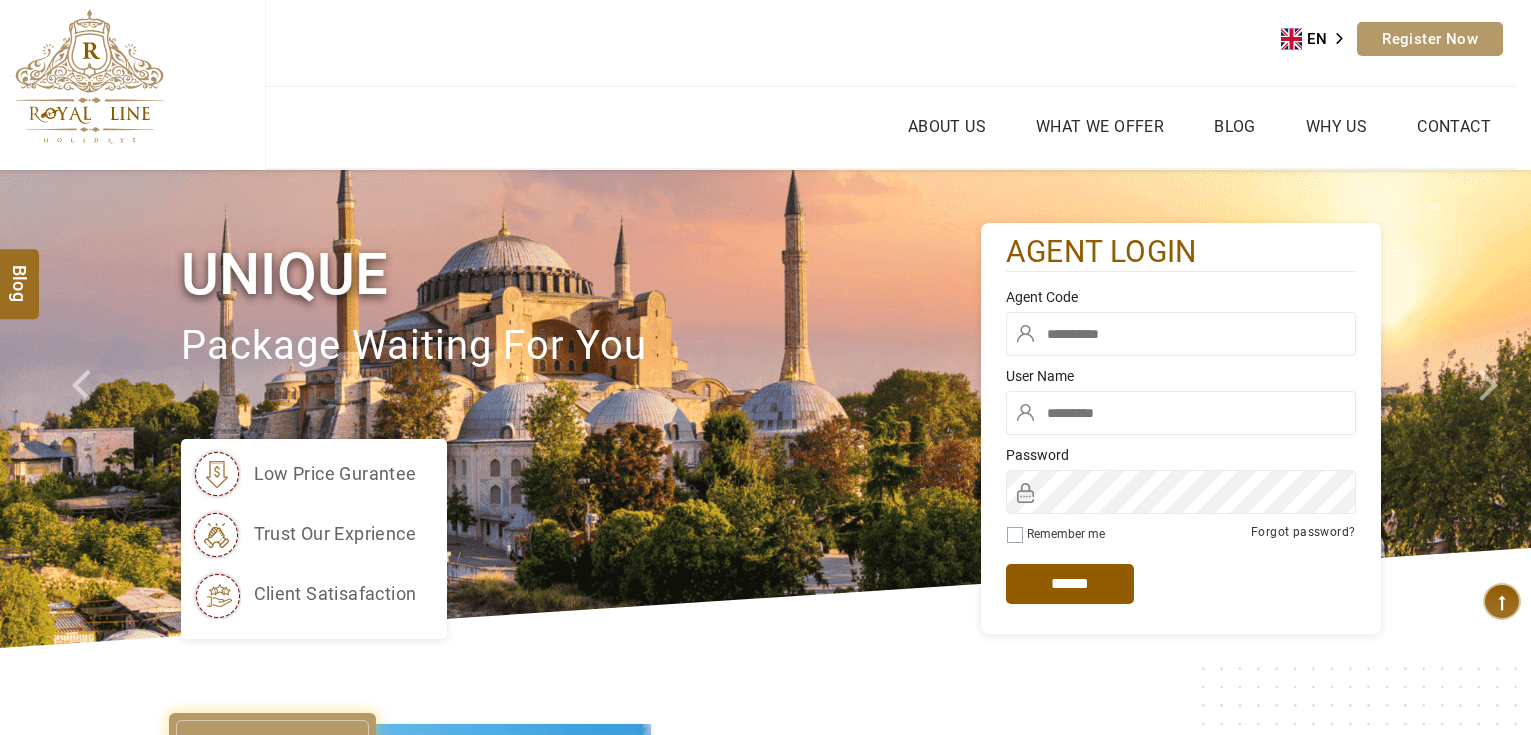 scroll, scrollTop: 0, scrollLeft: 0, axis: both 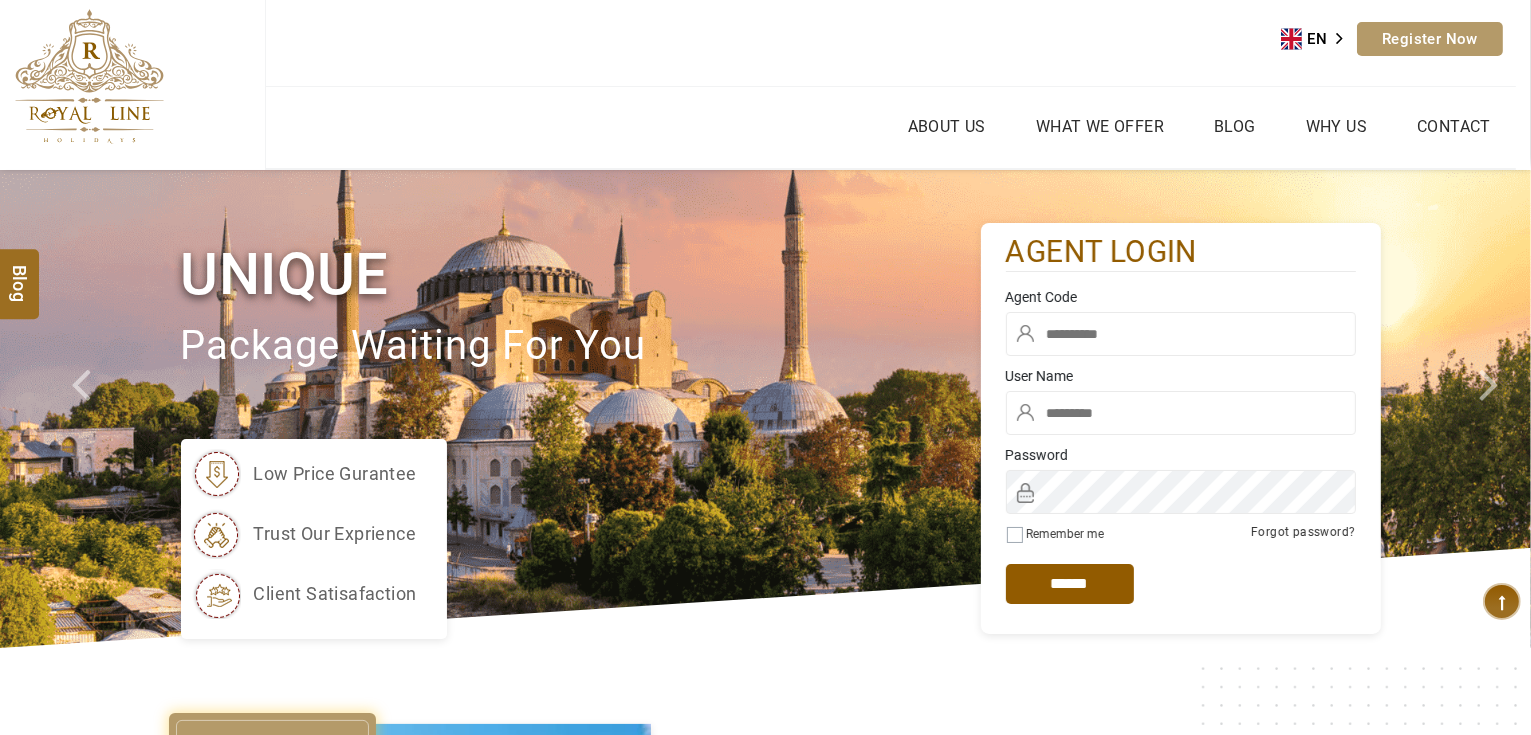 type on "*******" 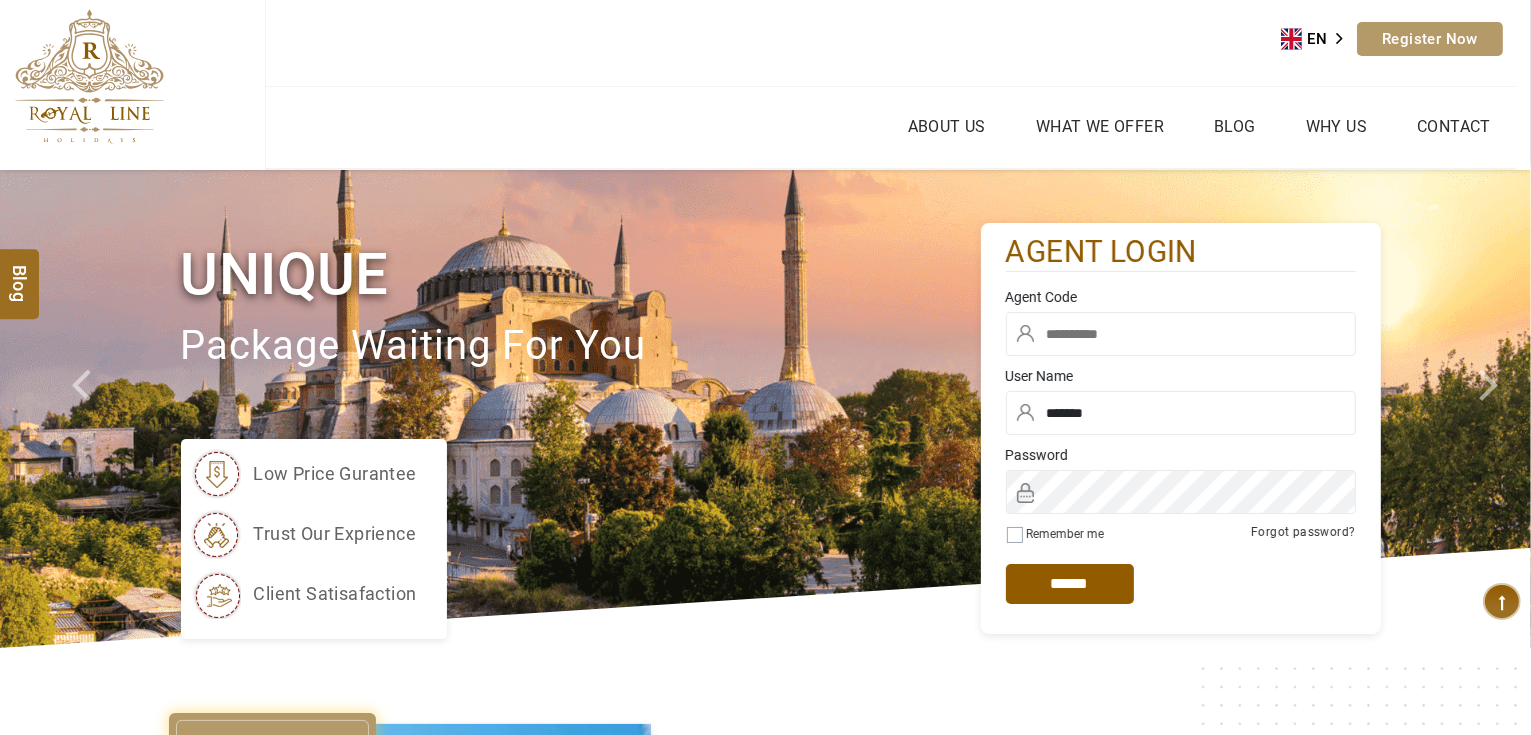 click at bounding box center (1181, 334) 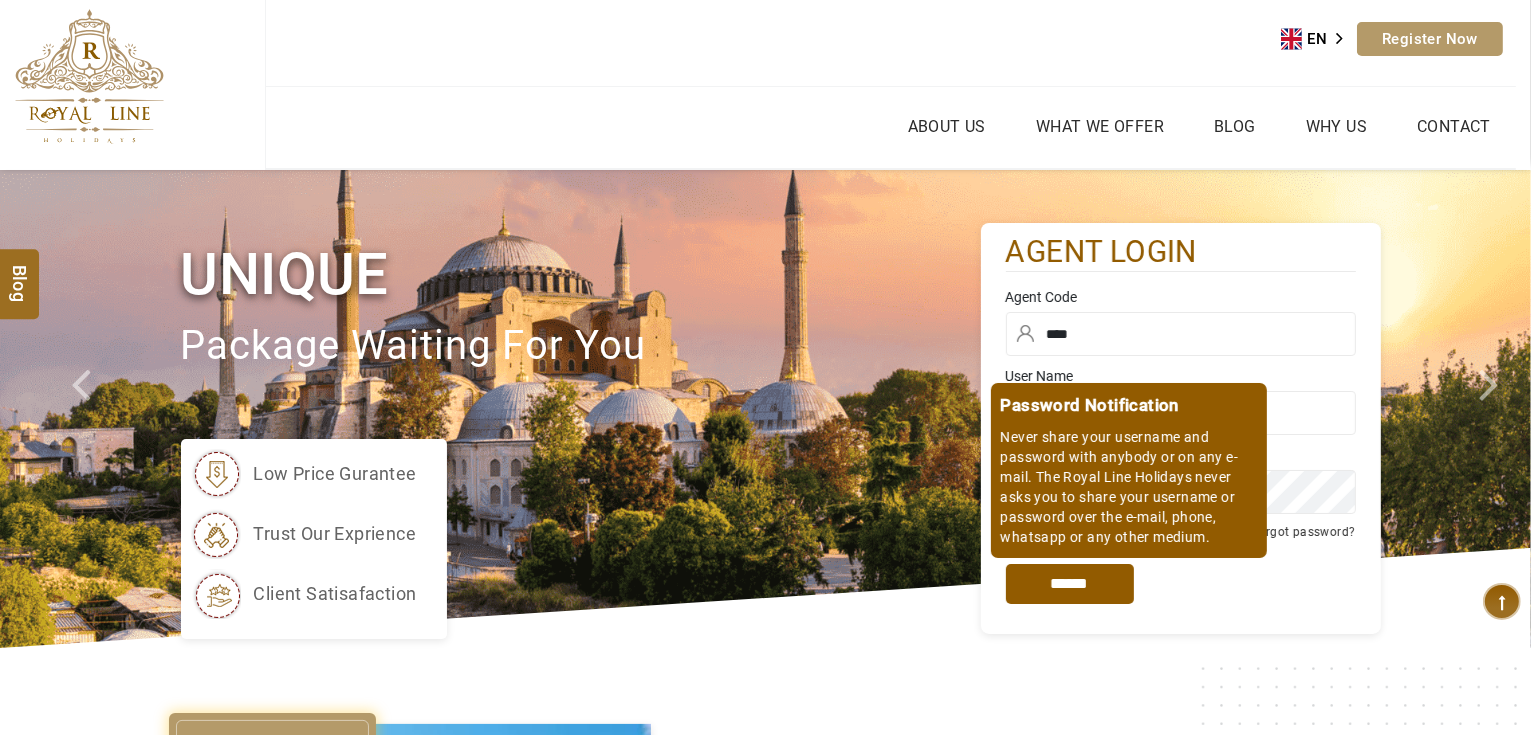 type on "****" 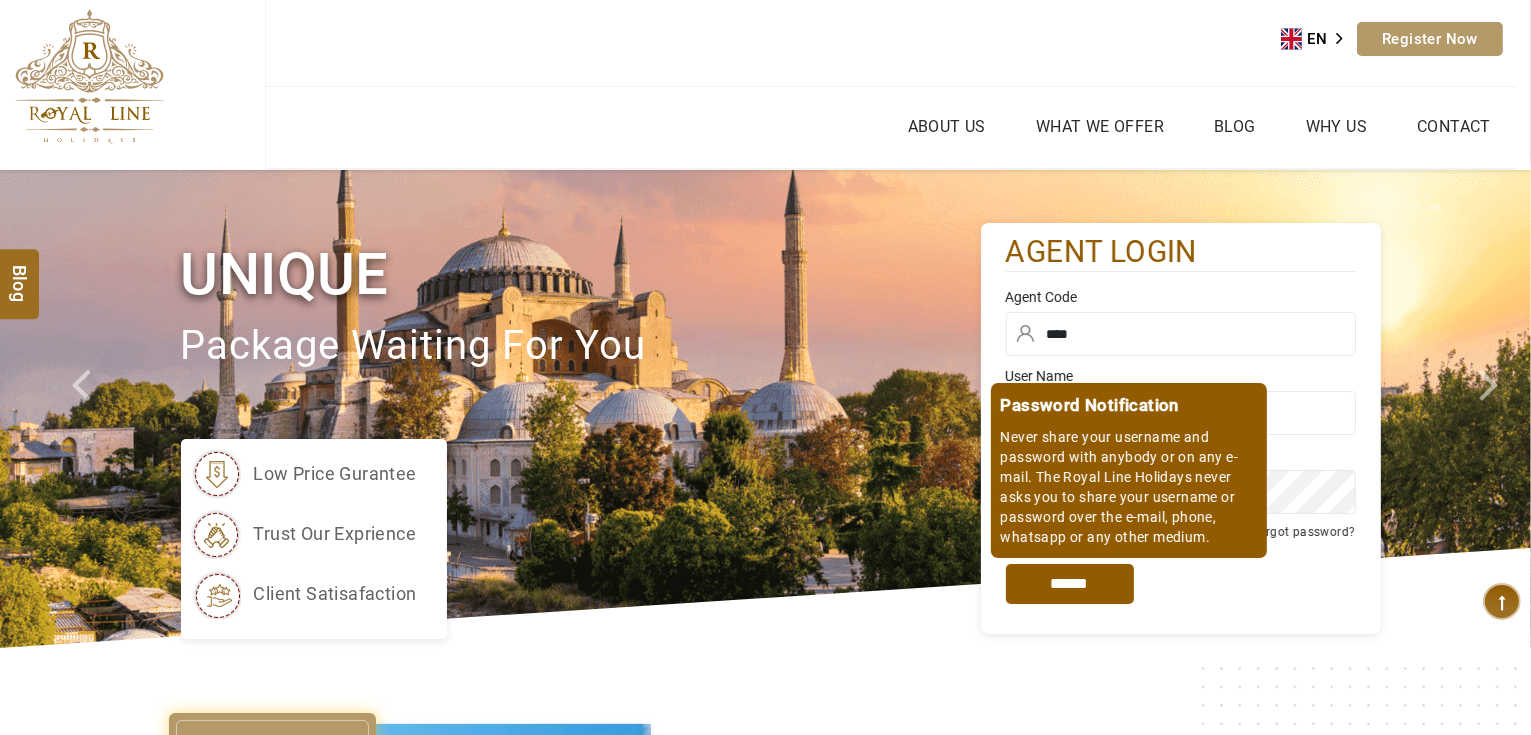 click on "*****" at bounding box center [1070, 584] 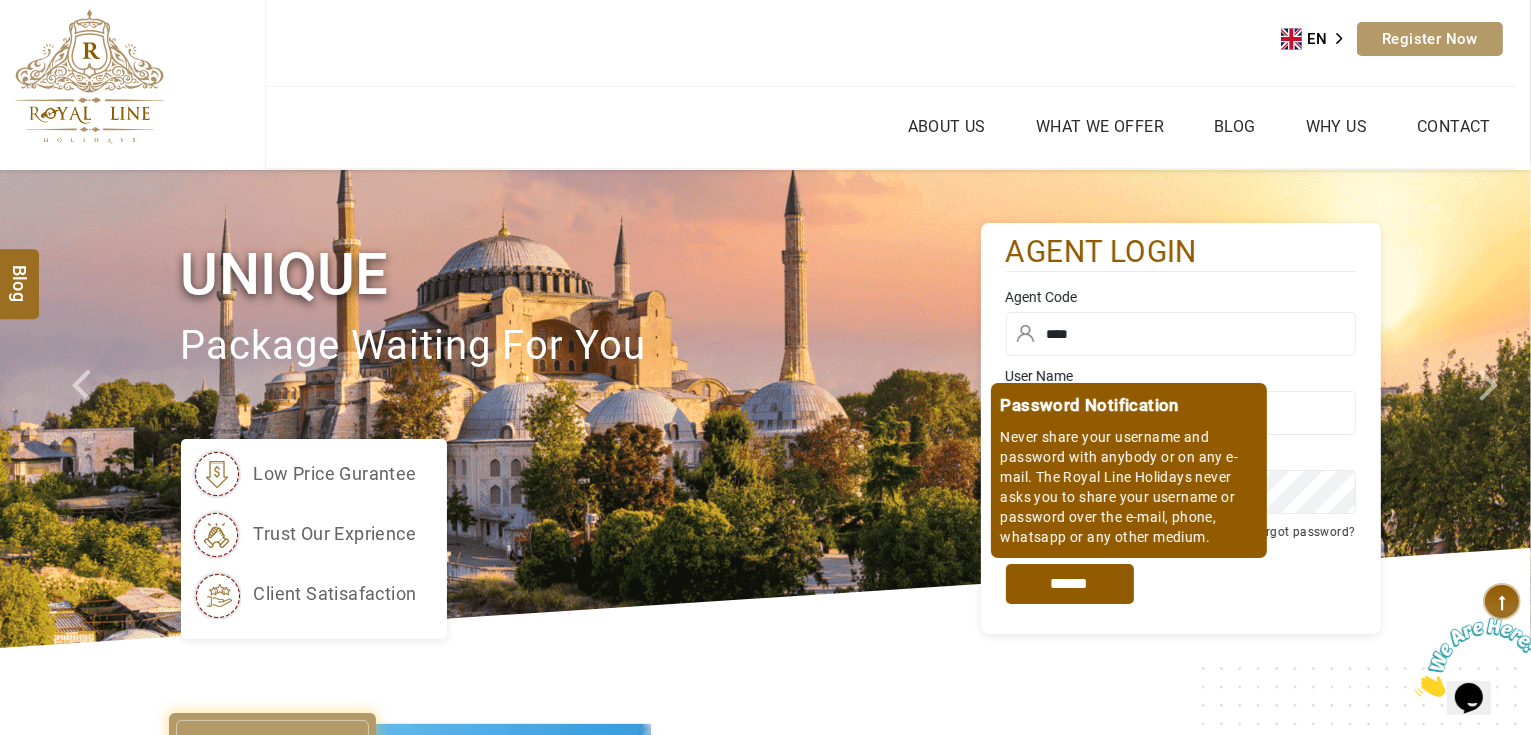 scroll, scrollTop: 0, scrollLeft: 0, axis: both 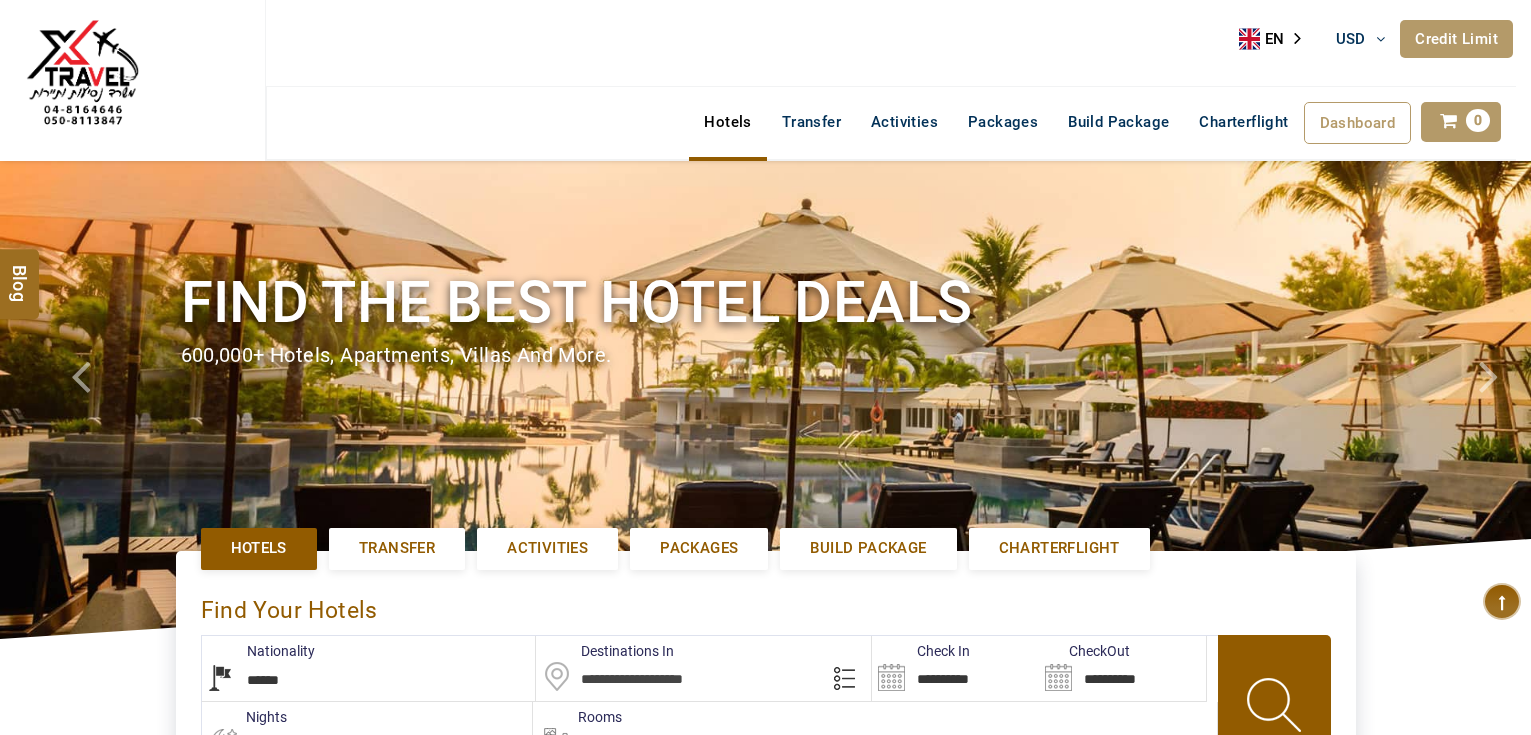 select on "******" 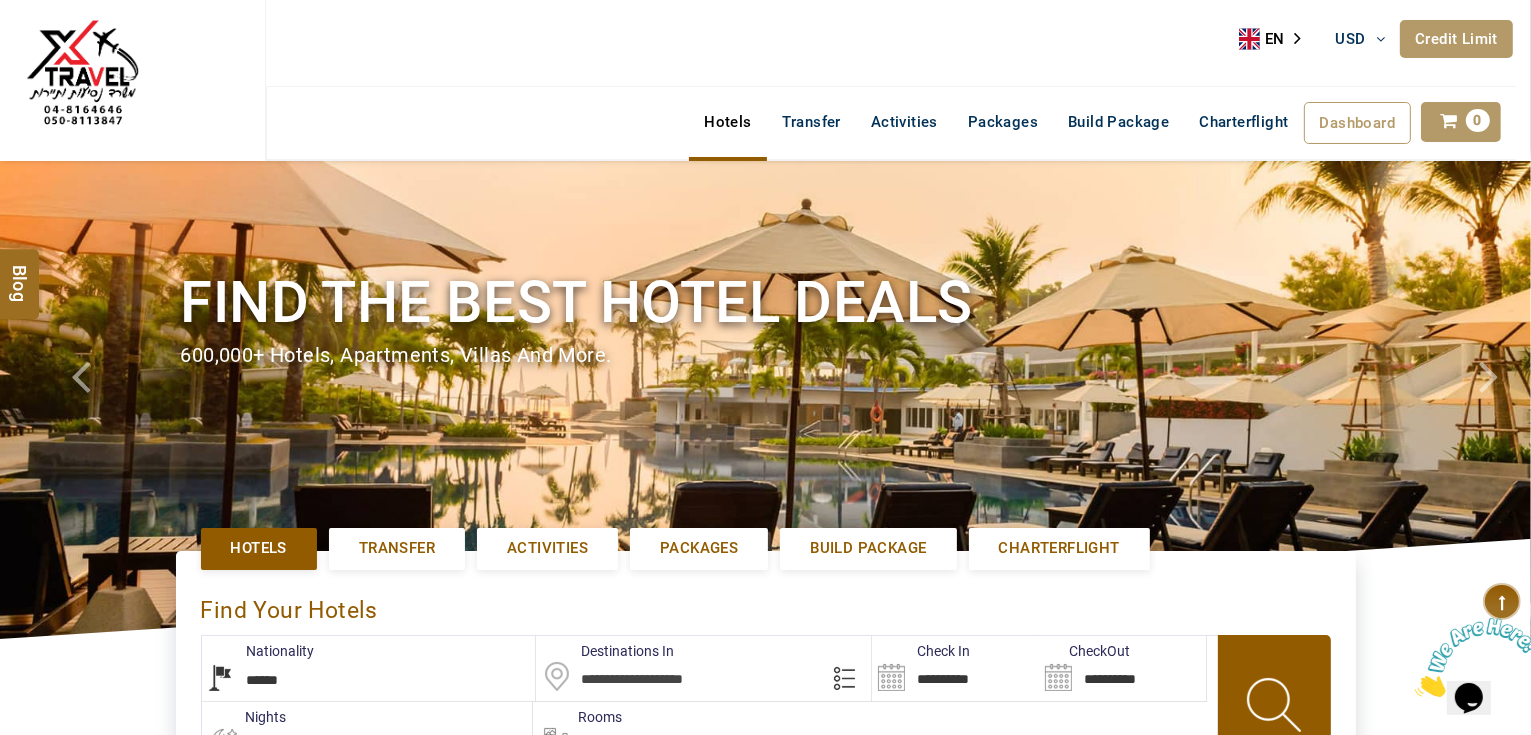 scroll, scrollTop: 0, scrollLeft: 0, axis: both 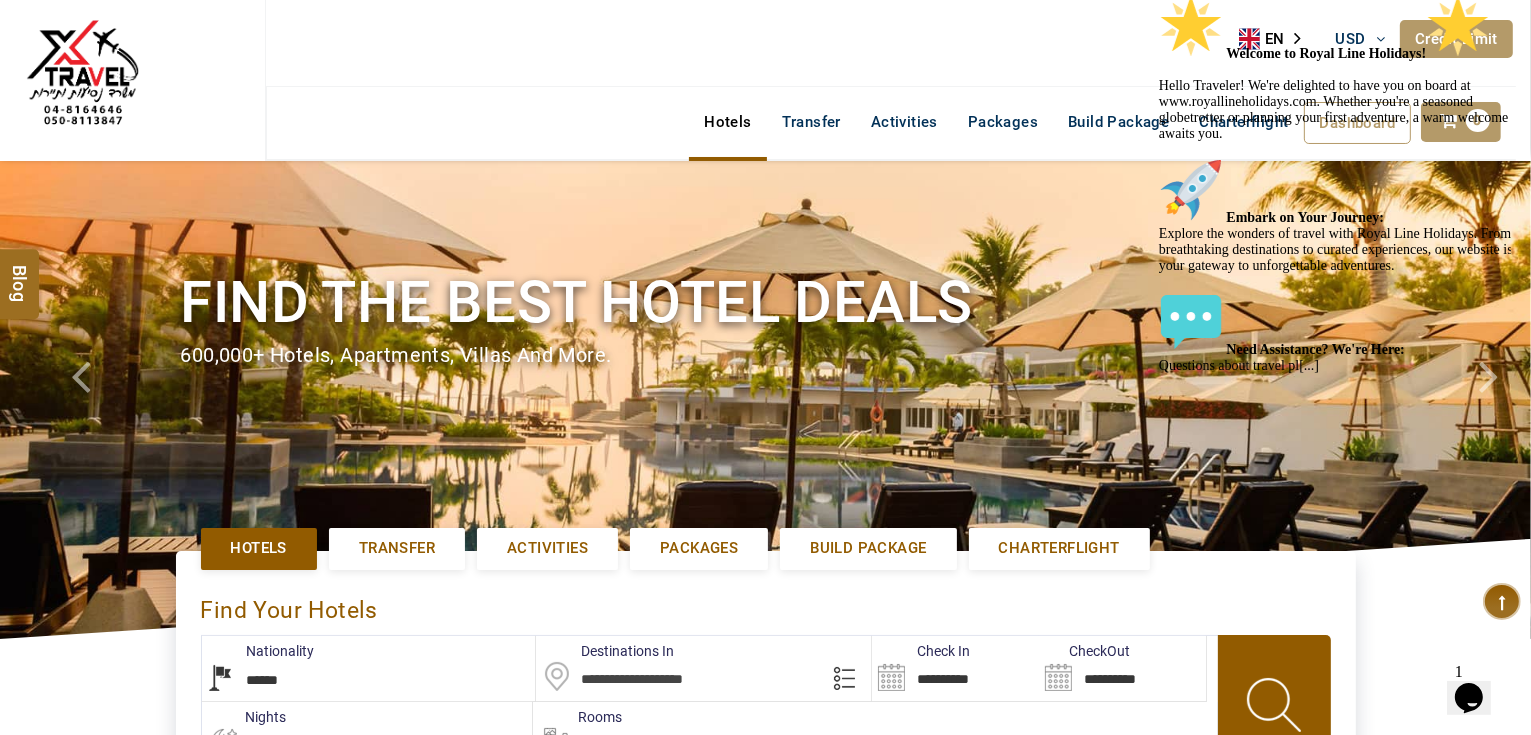click at bounding box center (1158, -6) 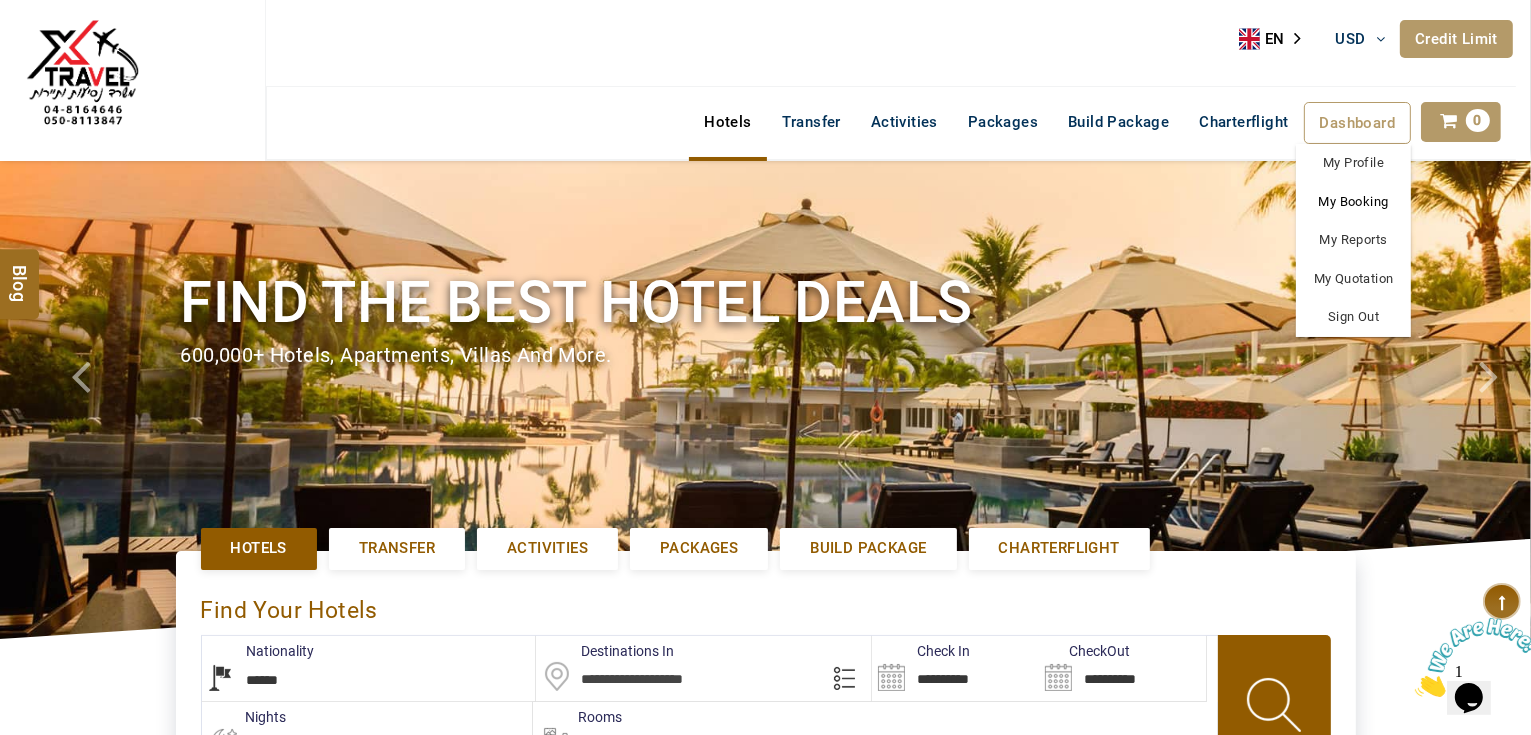 click on "My Booking" at bounding box center [1353, 202] 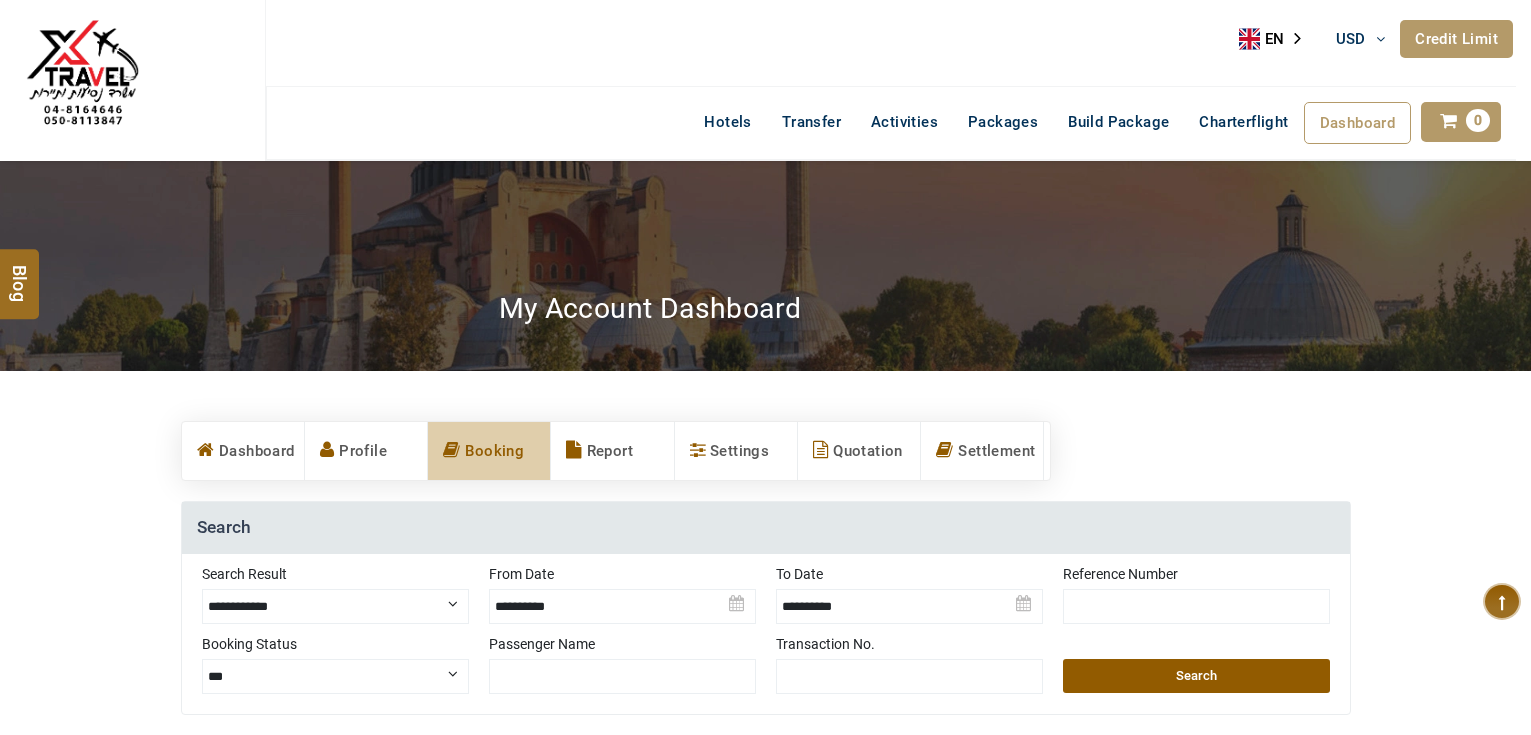 scroll, scrollTop: 0, scrollLeft: 0, axis: both 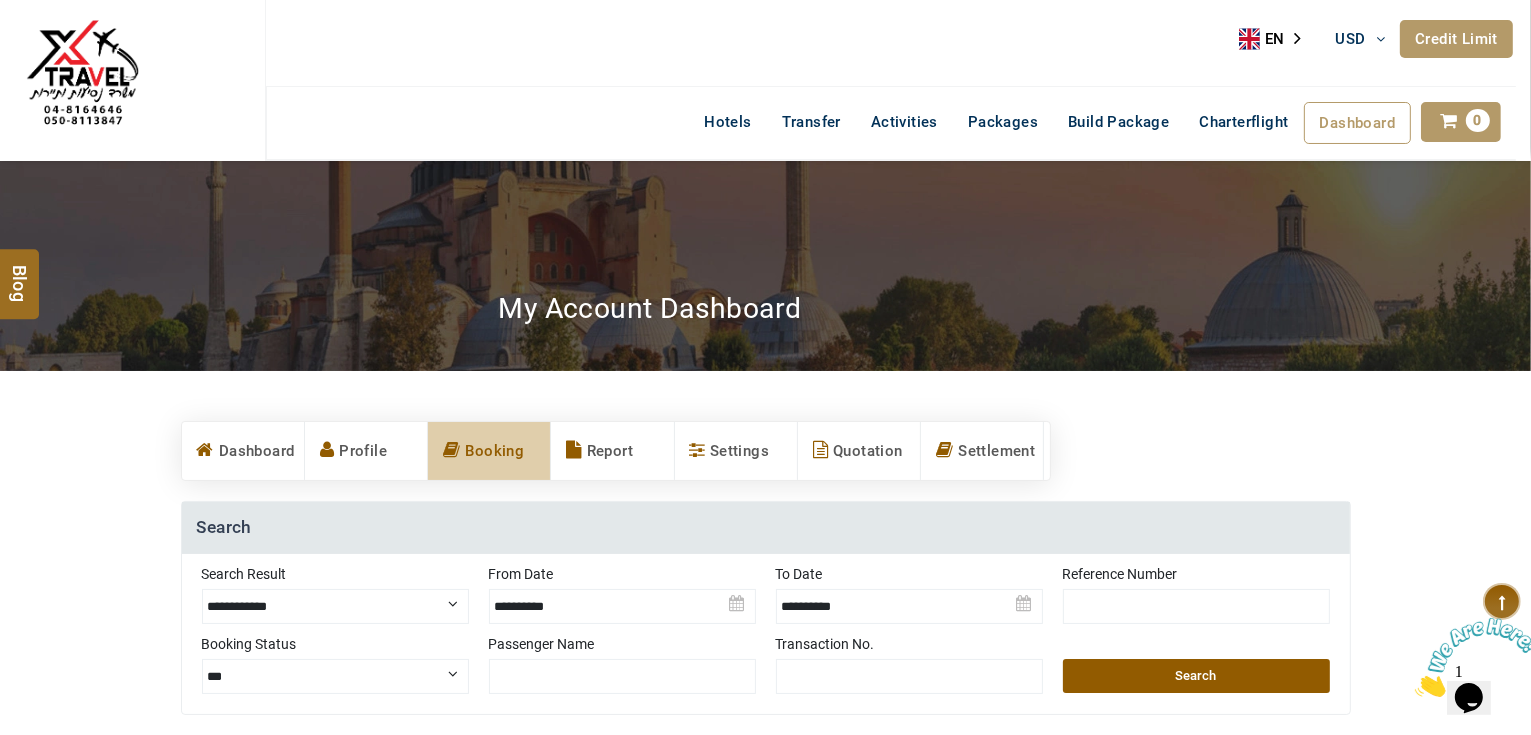 click on "Credit Limit" at bounding box center [1456, 39] 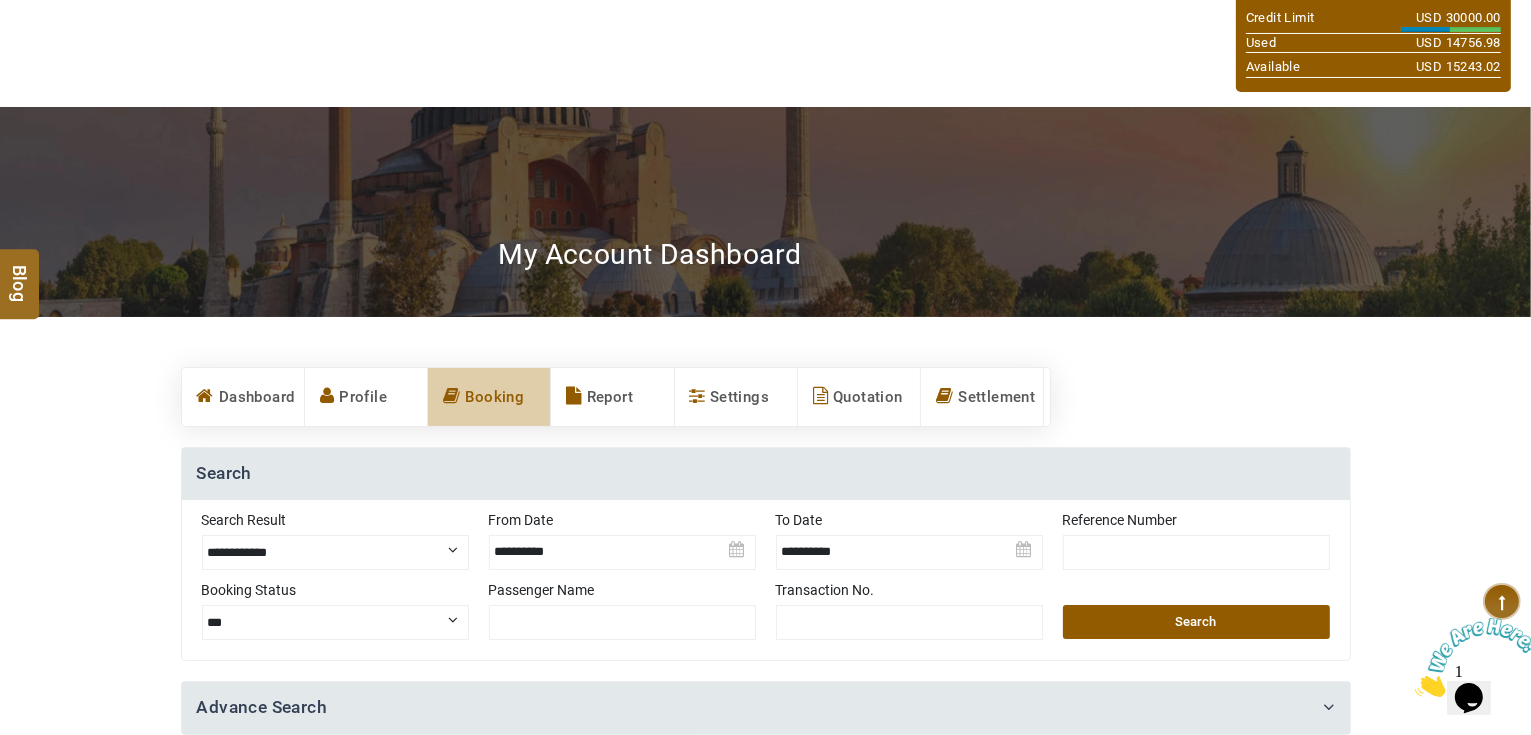 scroll, scrollTop: 400, scrollLeft: 0, axis: vertical 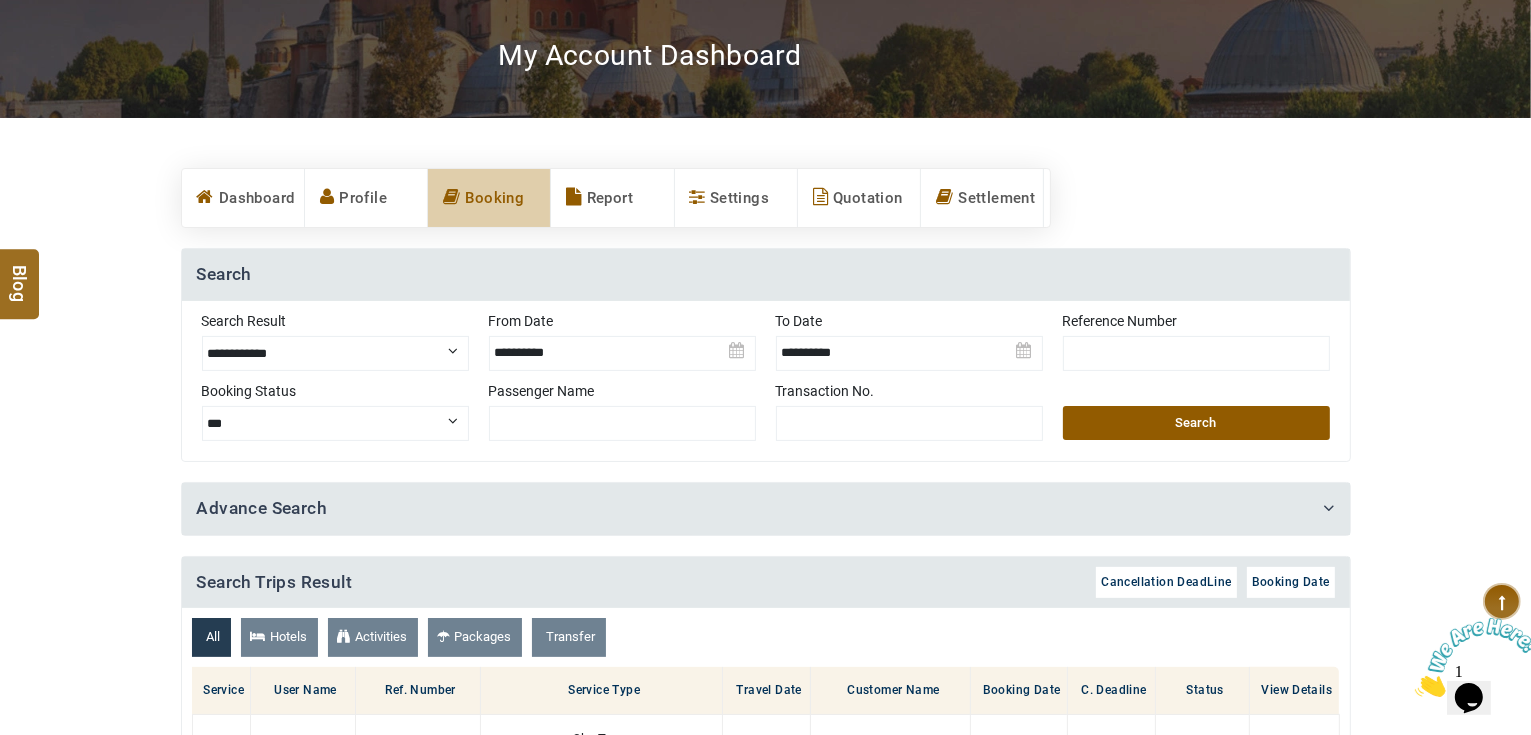 click on "**********" at bounding box center [335, 353] 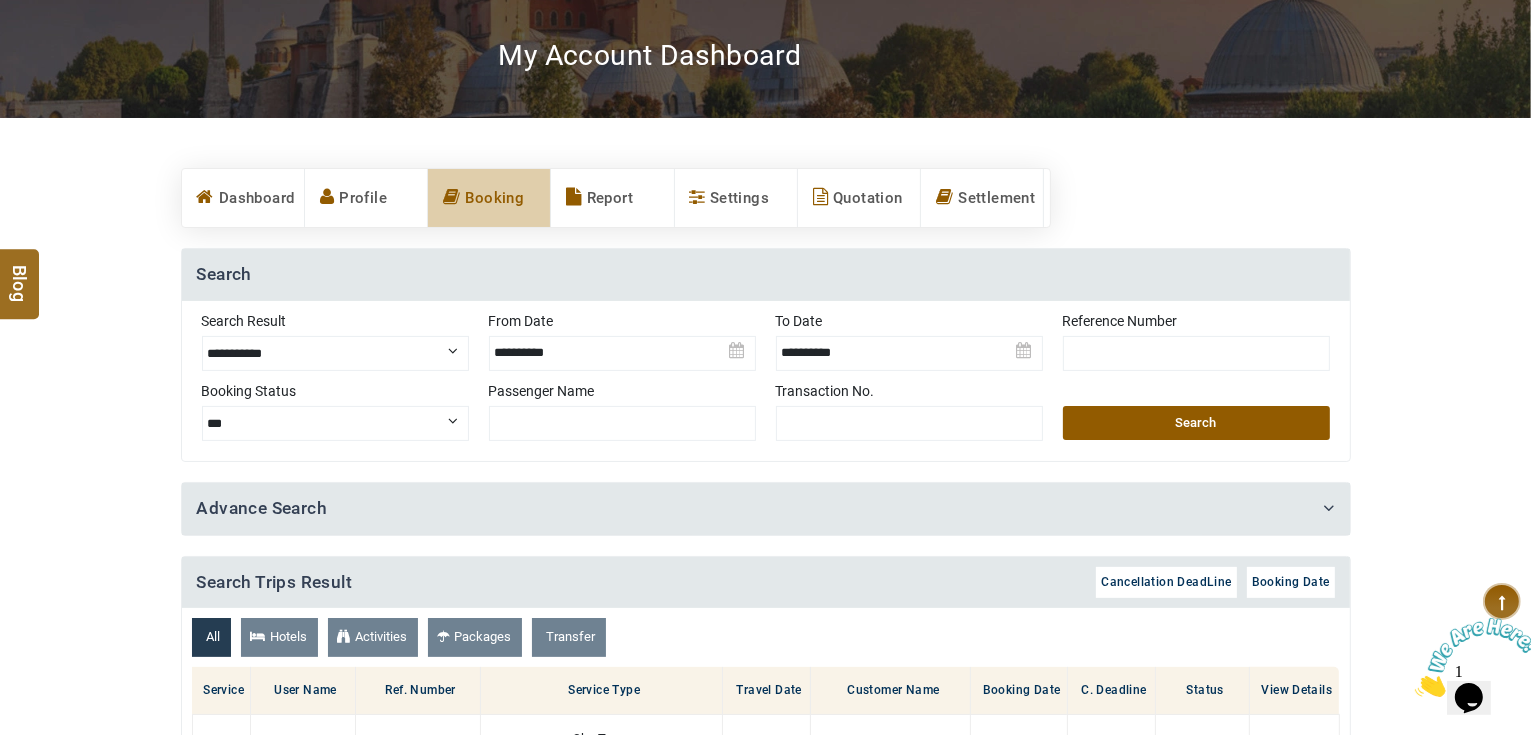 click on "**********" at bounding box center (335, 353) 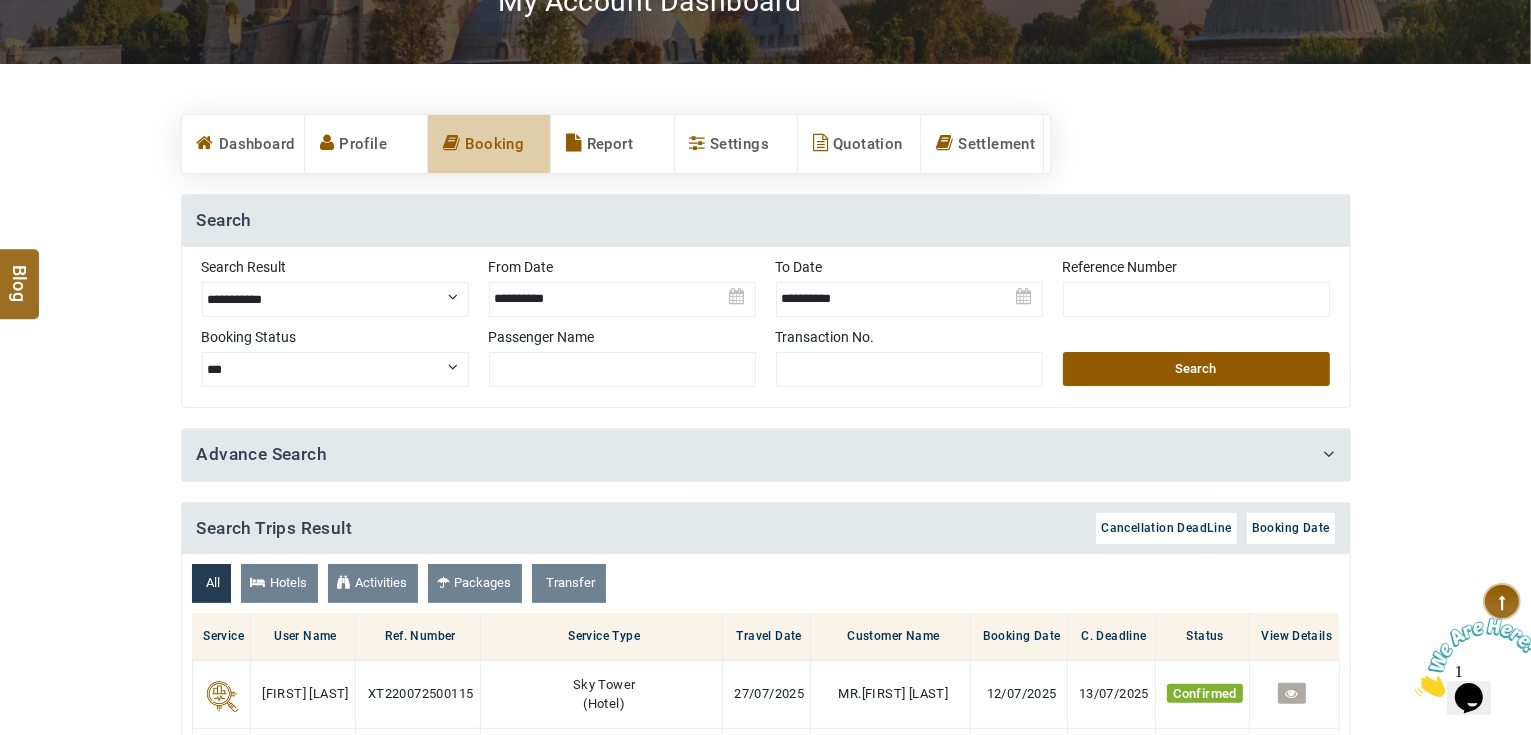 scroll, scrollTop: 560, scrollLeft: 0, axis: vertical 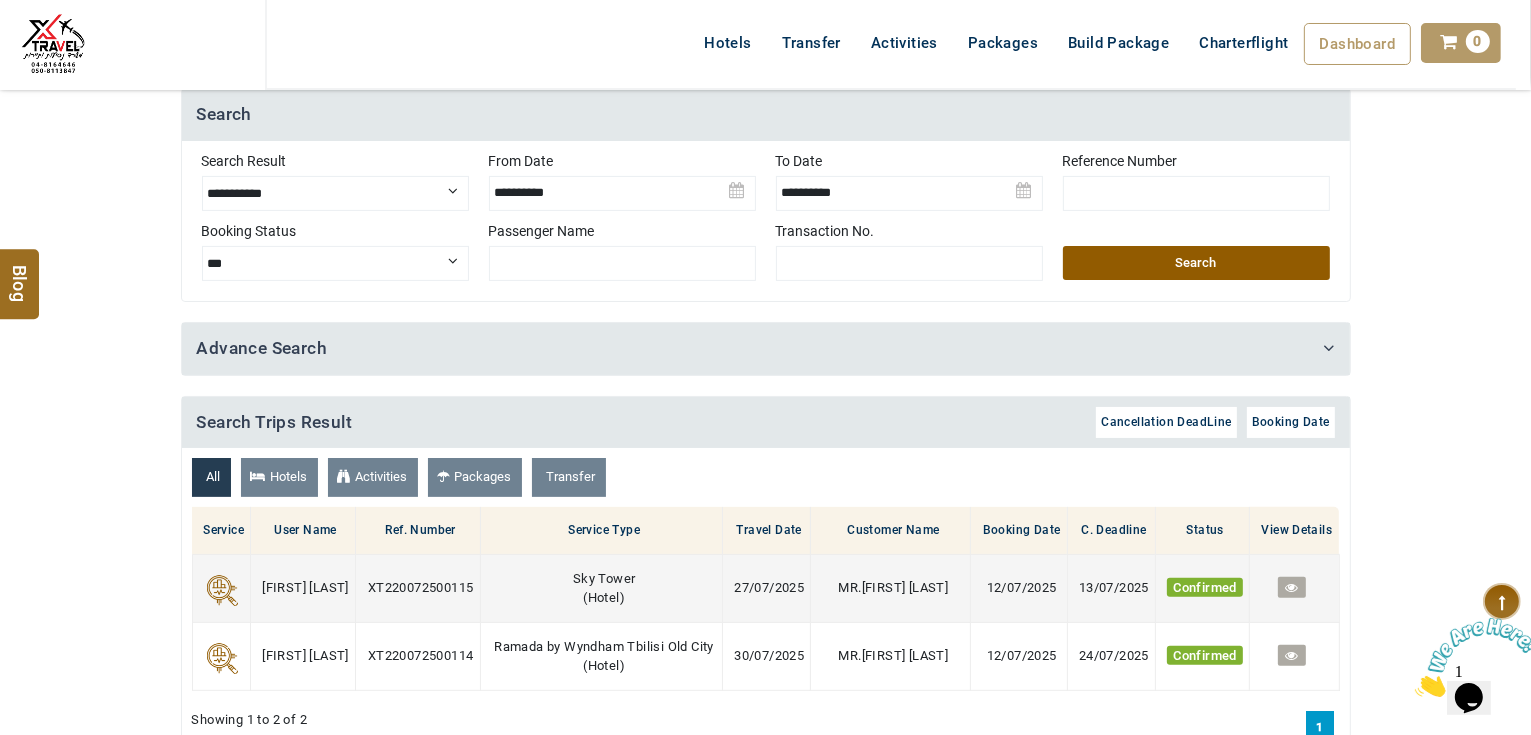 click at bounding box center (1291, 587) 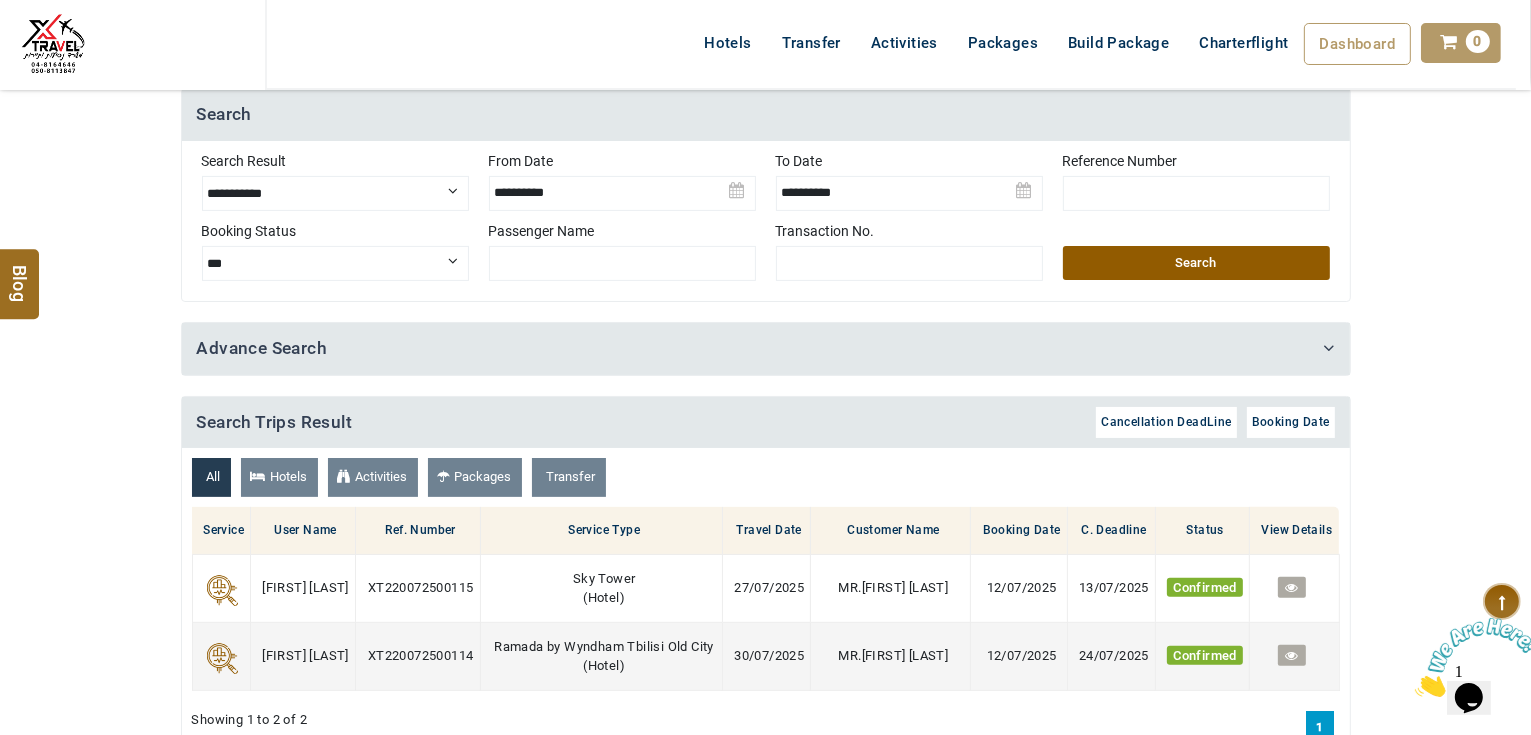 click at bounding box center [1291, 655] 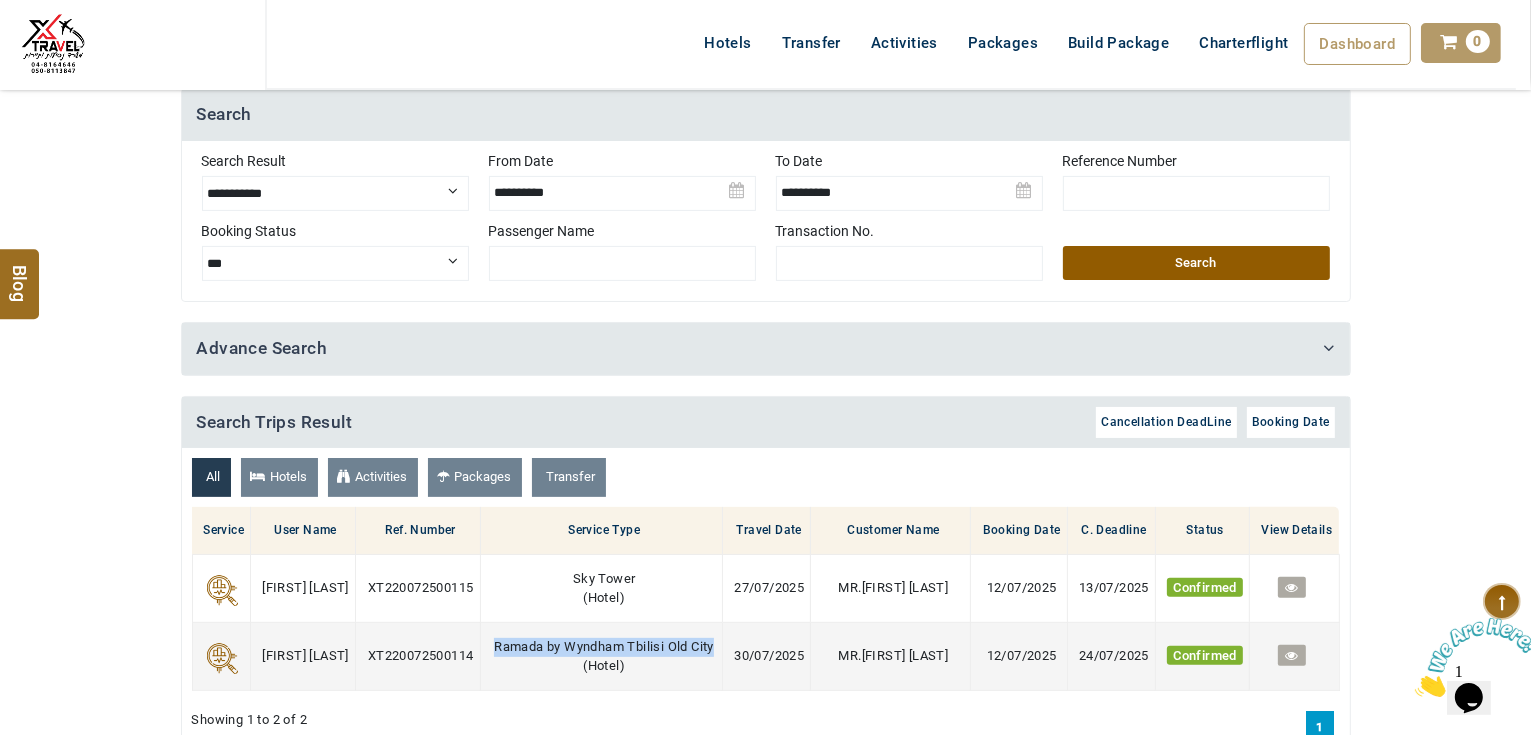drag, startPoint x: 555, startPoint y: 640, endPoint x: 717, endPoint y: 638, distance: 162.01234 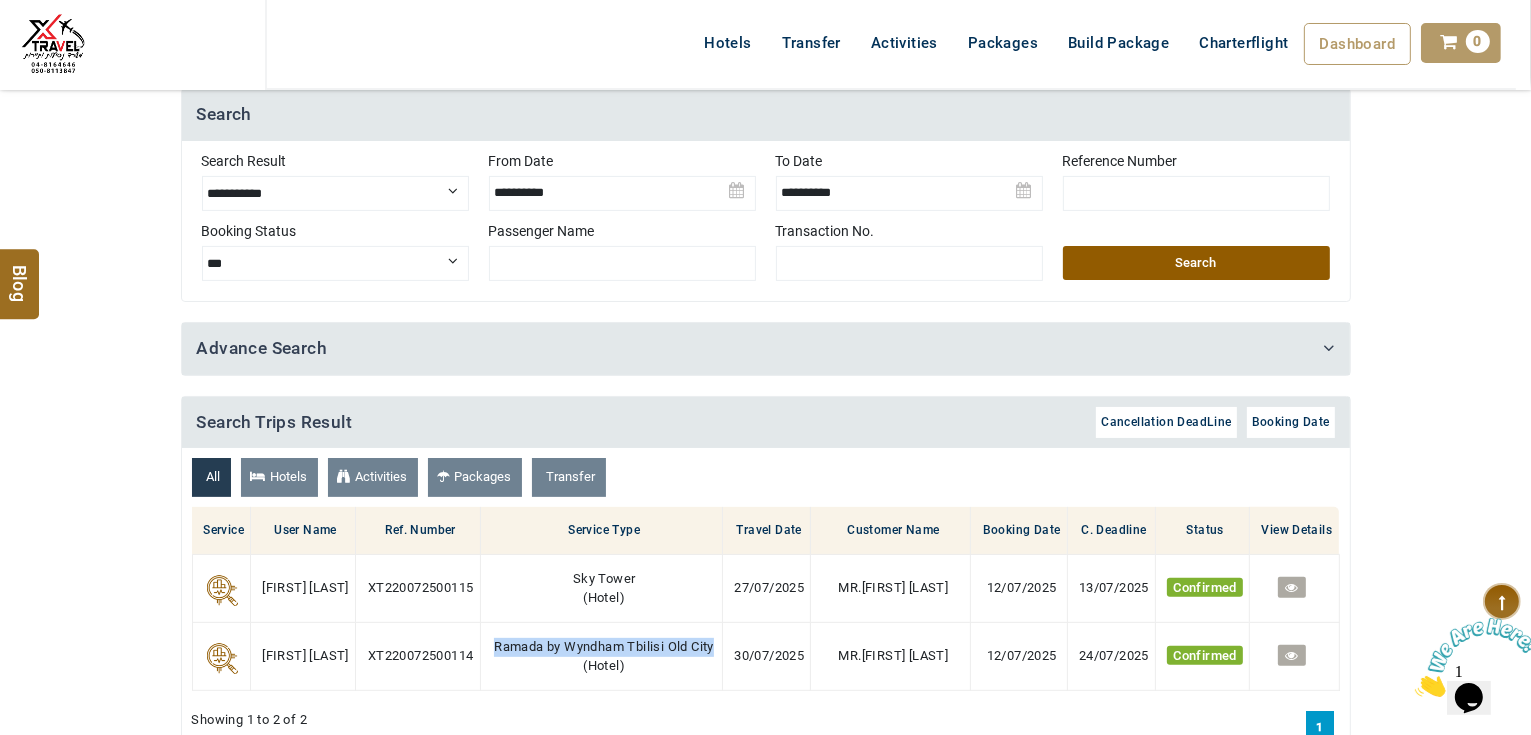 copy on "Ramada by Wyndham Tbilisi Old City" 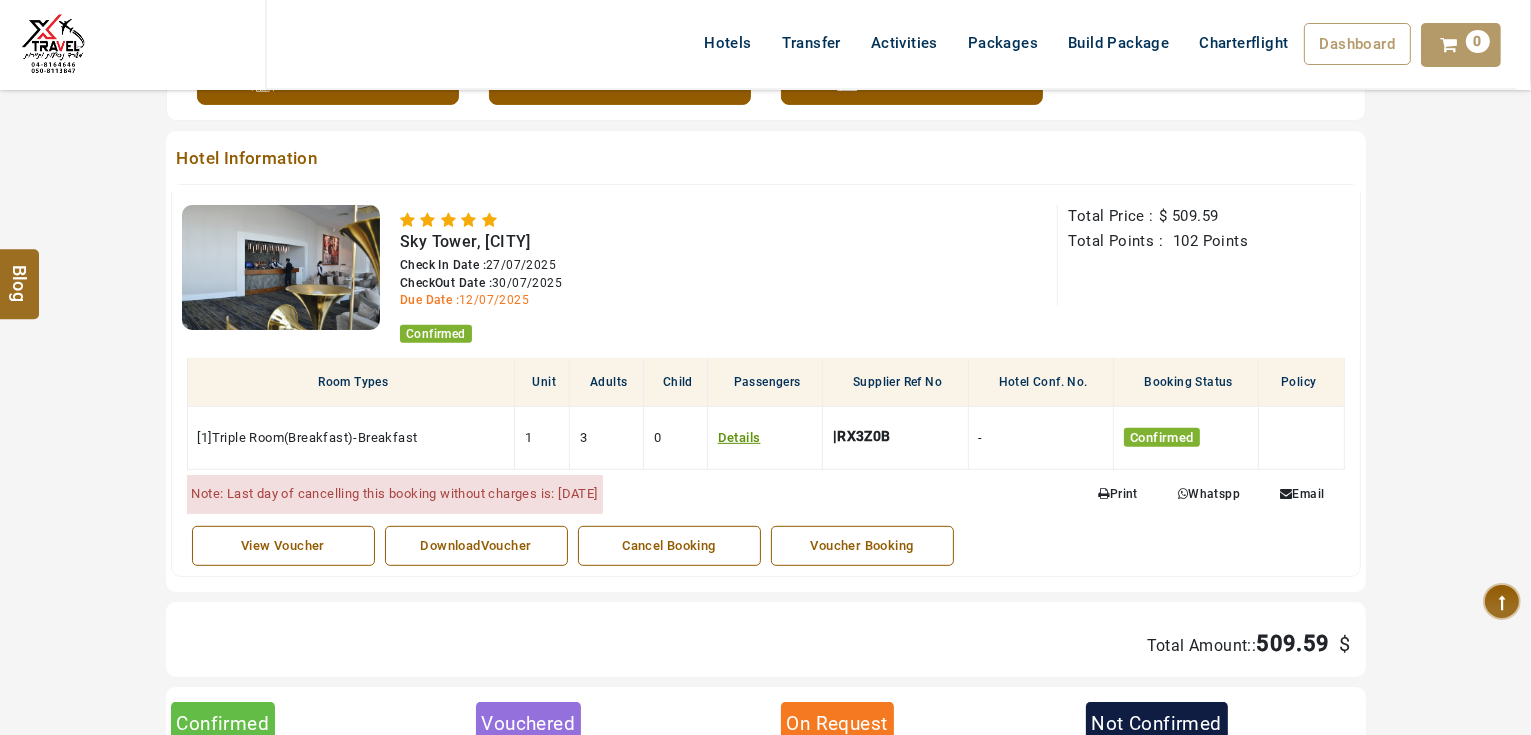 scroll, scrollTop: 800, scrollLeft: 0, axis: vertical 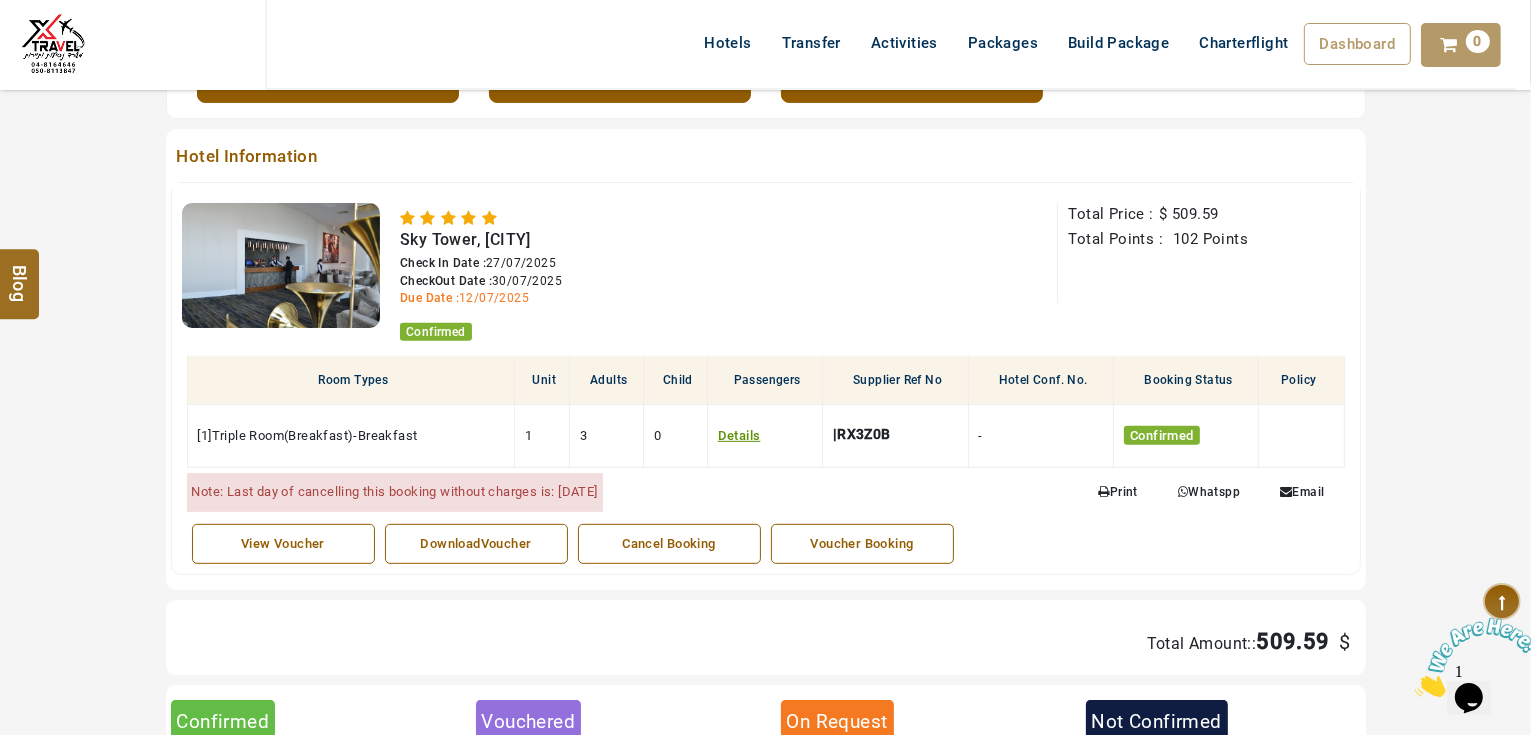 click on "Cancel Booking" at bounding box center [669, 544] 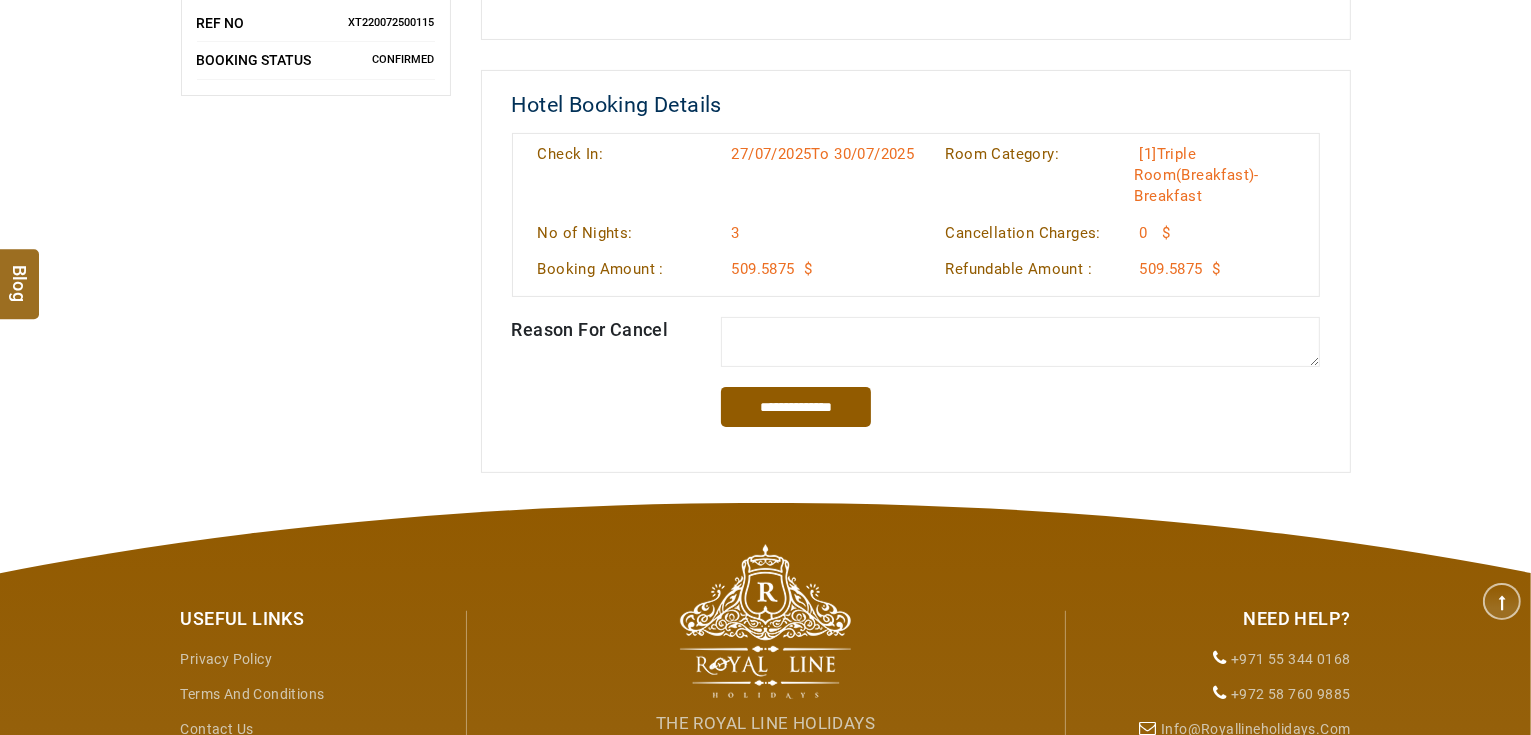scroll, scrollTop: 480, scrollLeft: 0, axis: vertical 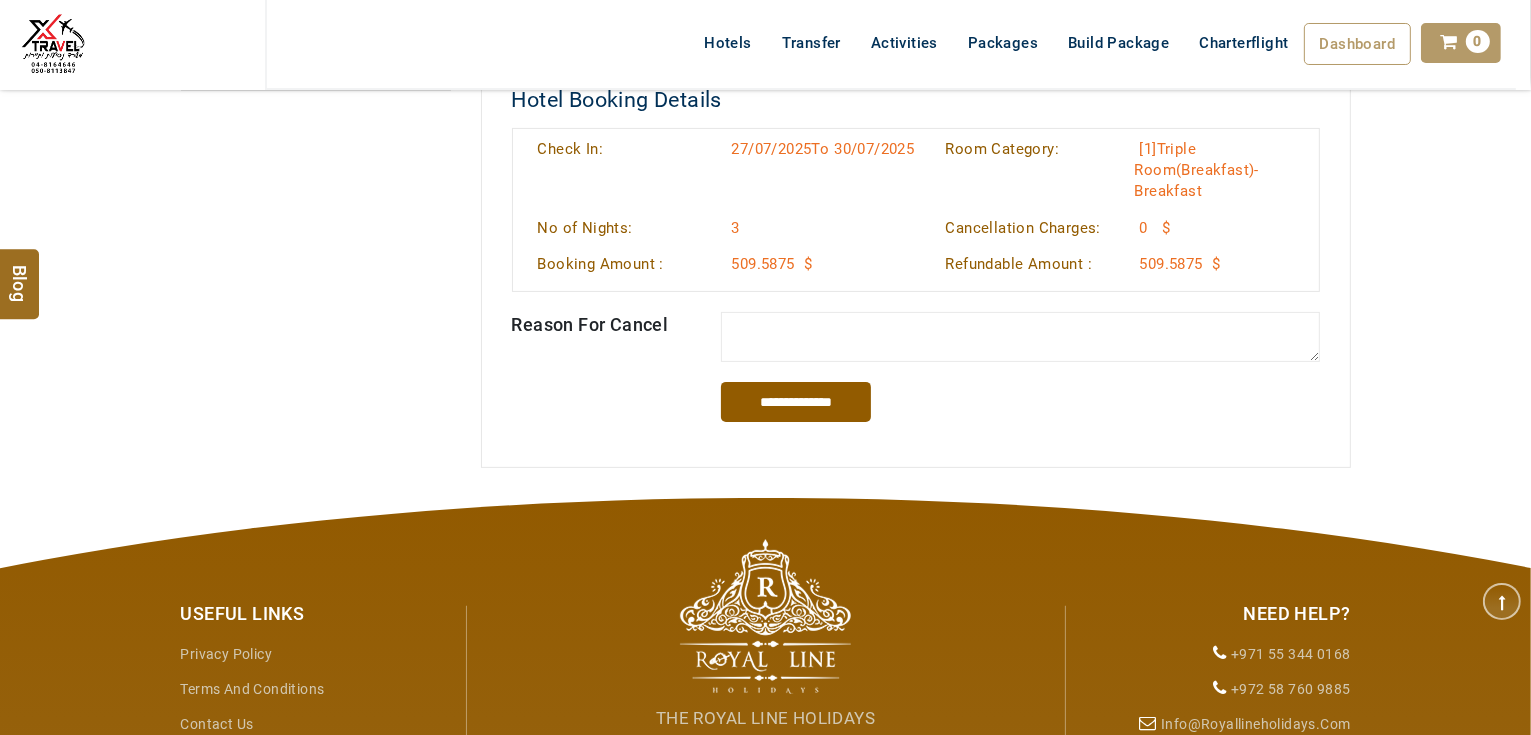 click at bounding box center (1020, 337) 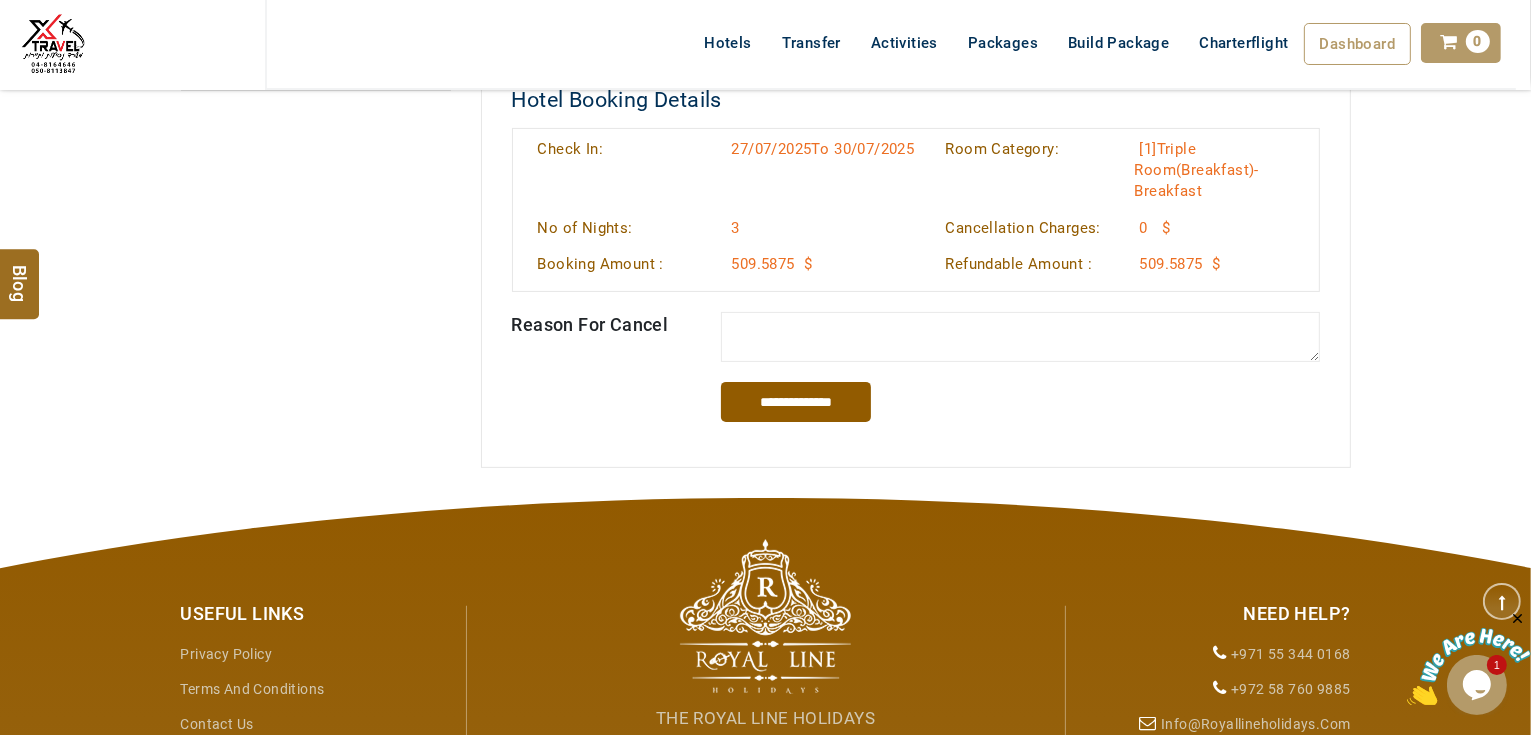 scroll, scrollTop: 0, scrollLeft: 0, axis: both 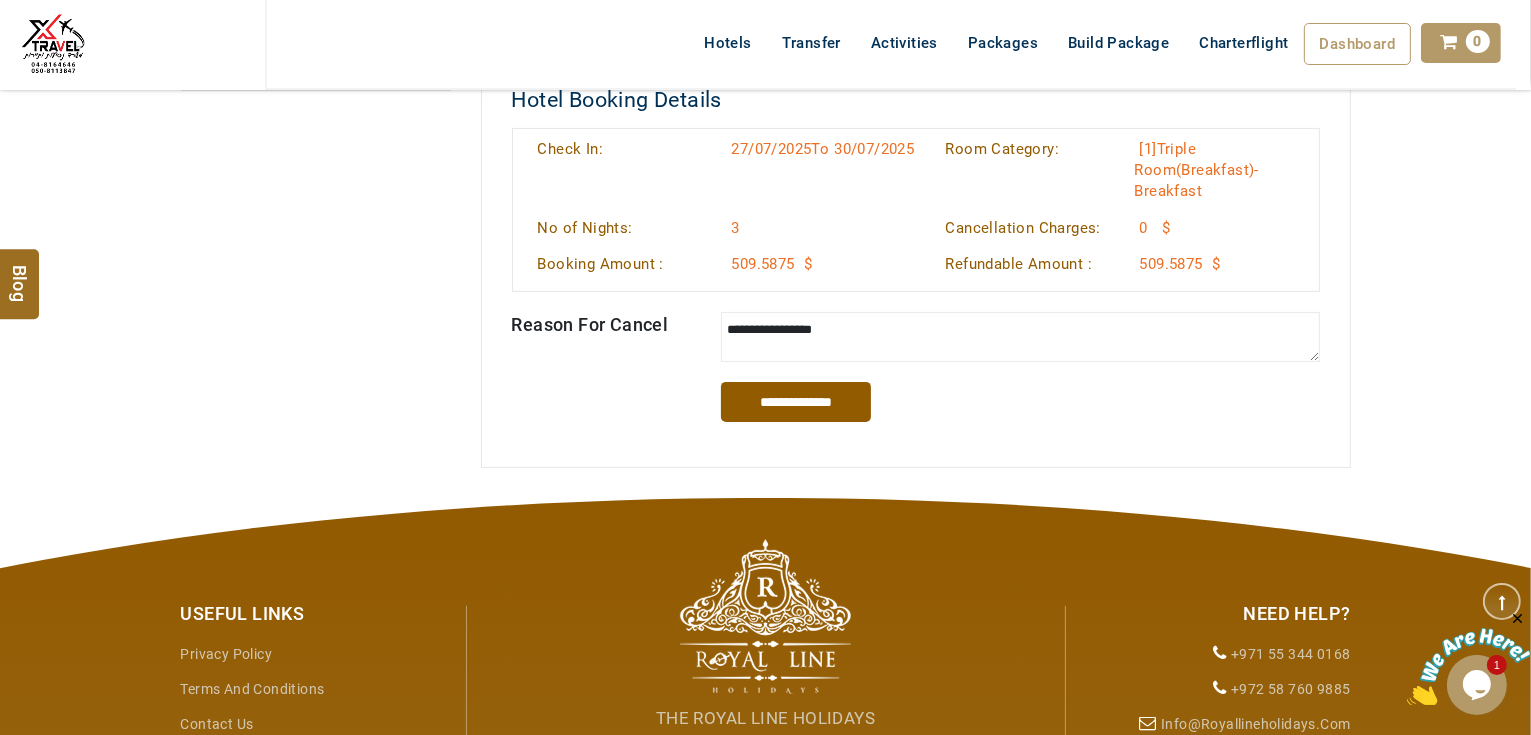 type on "**********" 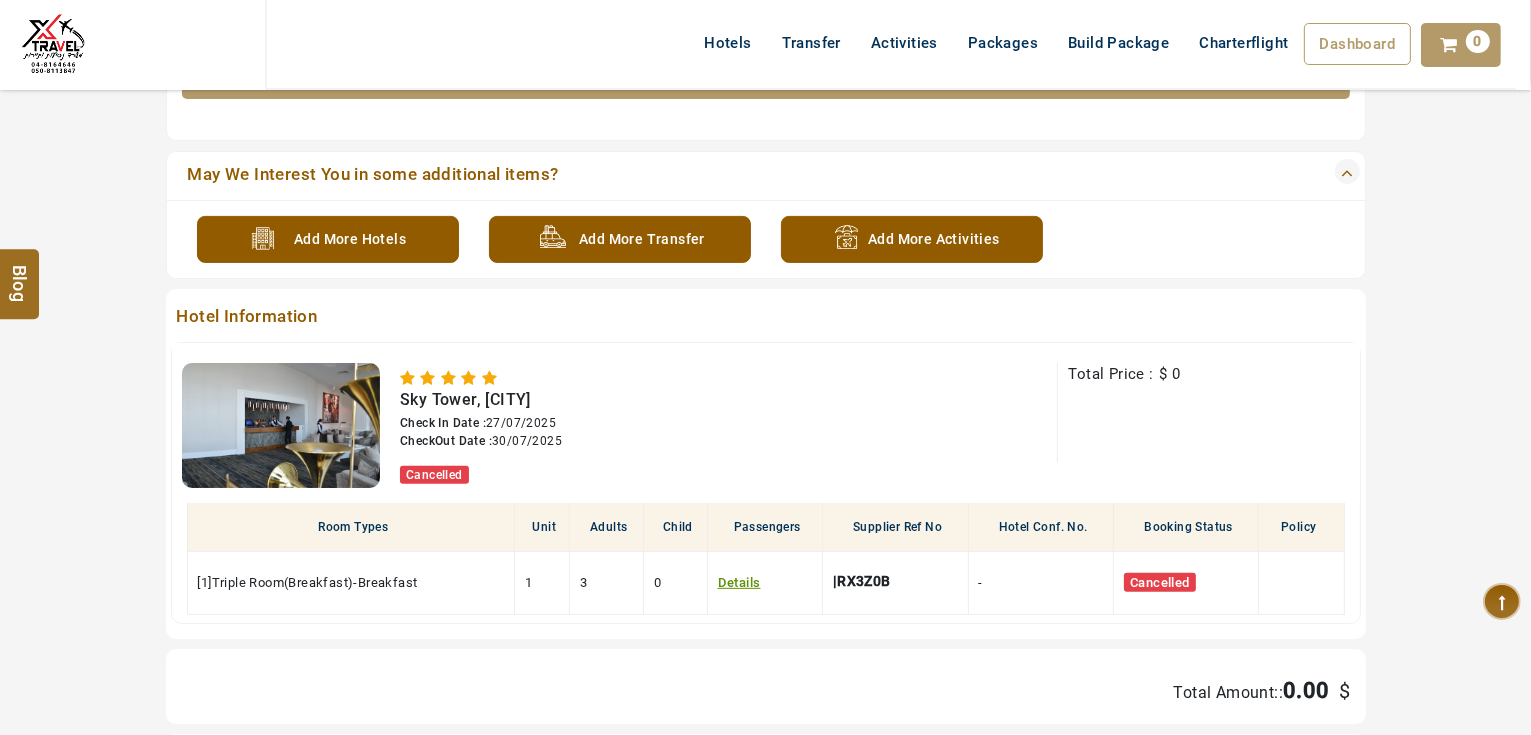 scroll, scrollTop: 880, scrollLeft: 0, axis: vertical 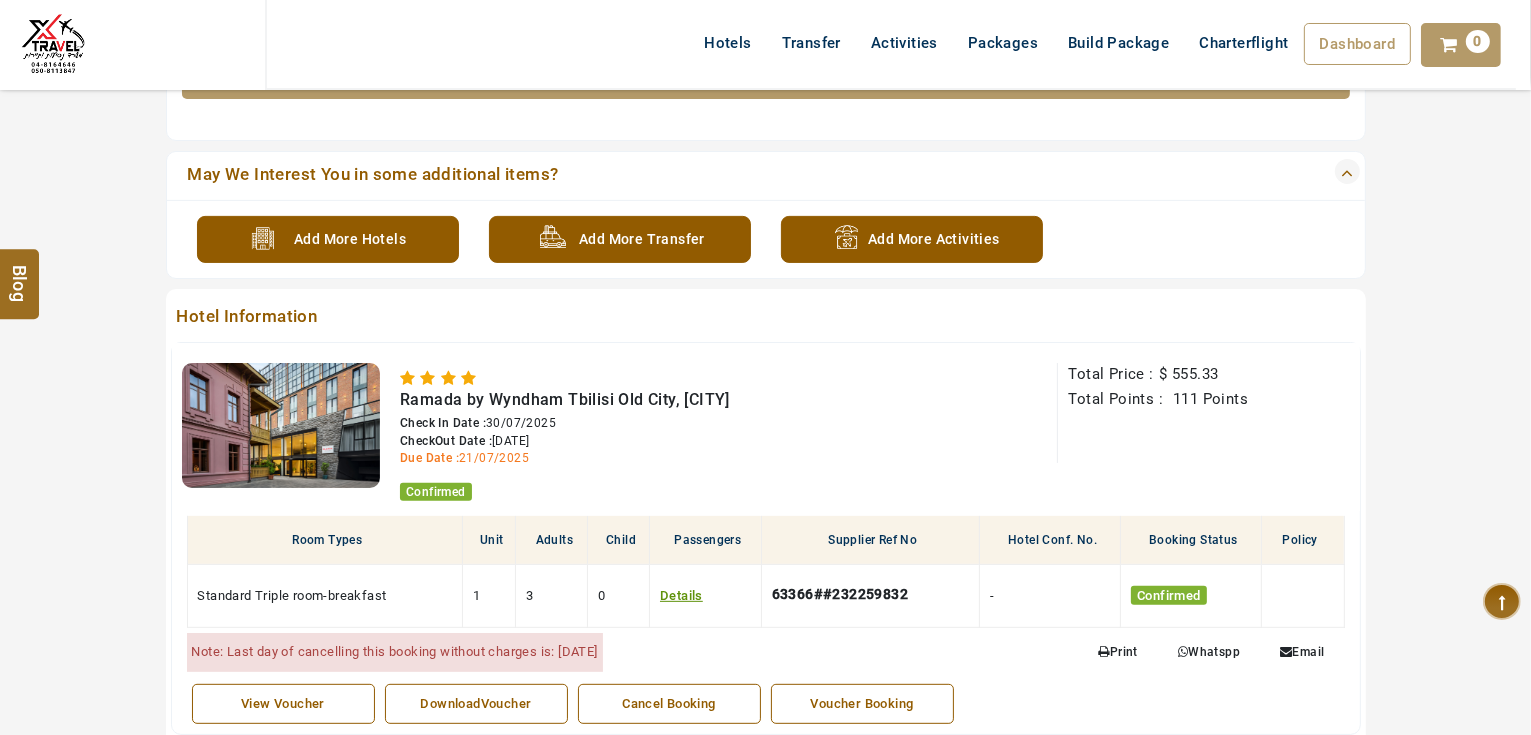 click on "Ramada by Wyndham Tbilisi Old City, [CITY]" at bounding box center [565, 399] 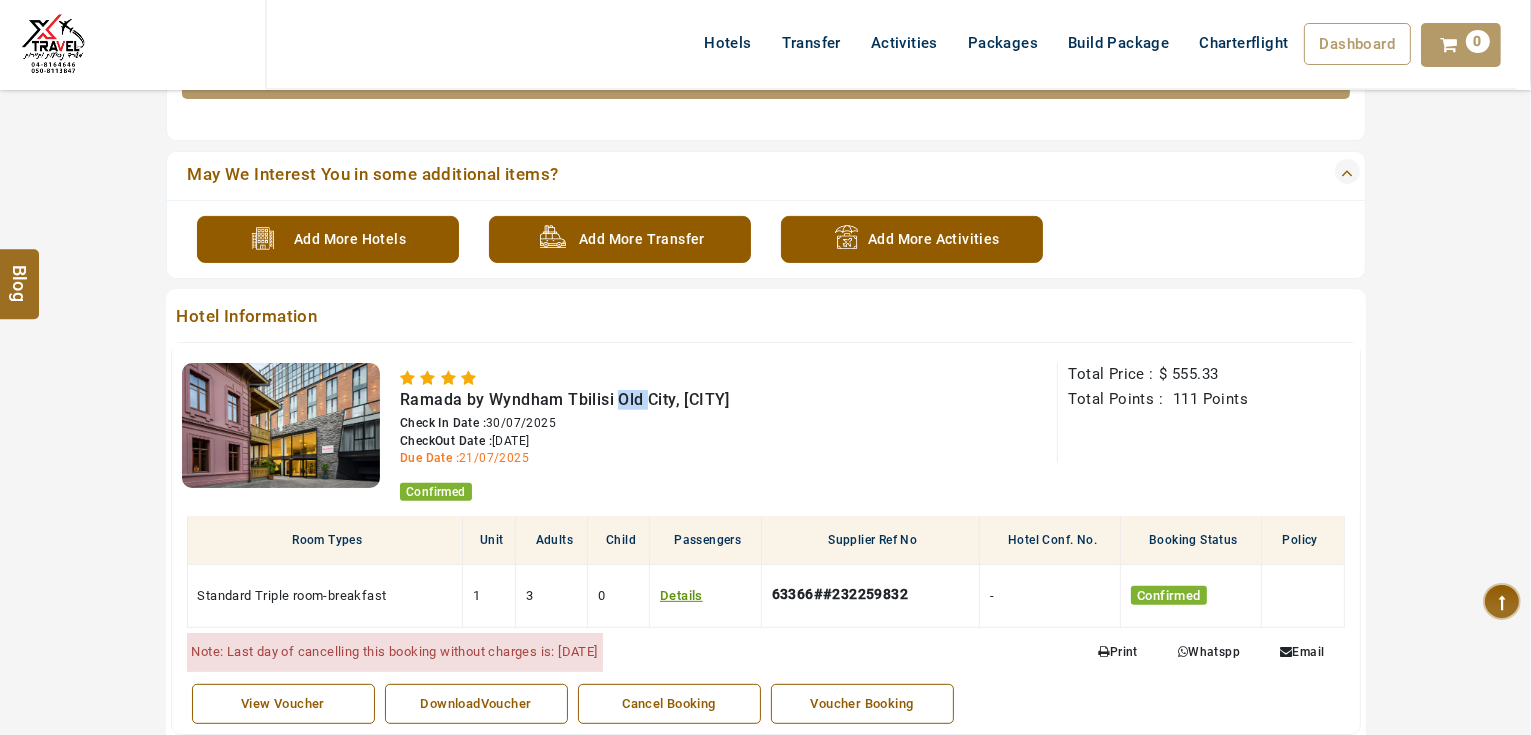 click on "Ramada by Wyndham Tbilisi Old City, [CITY]" at bounding box center (565, 399) 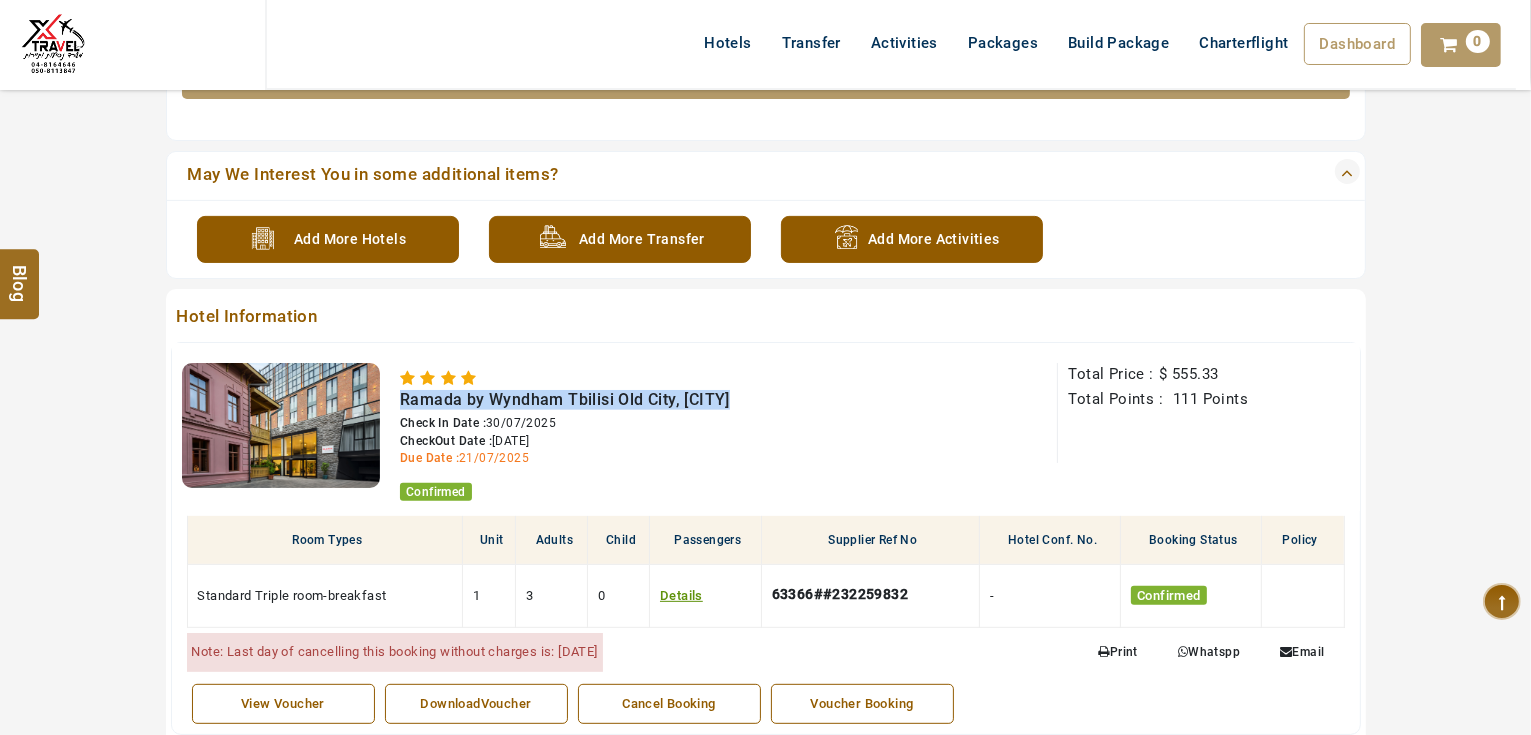 click on "Ramada by Wyndham Tbilisi Old City, [CITY]" at bounding box center (565, 399) 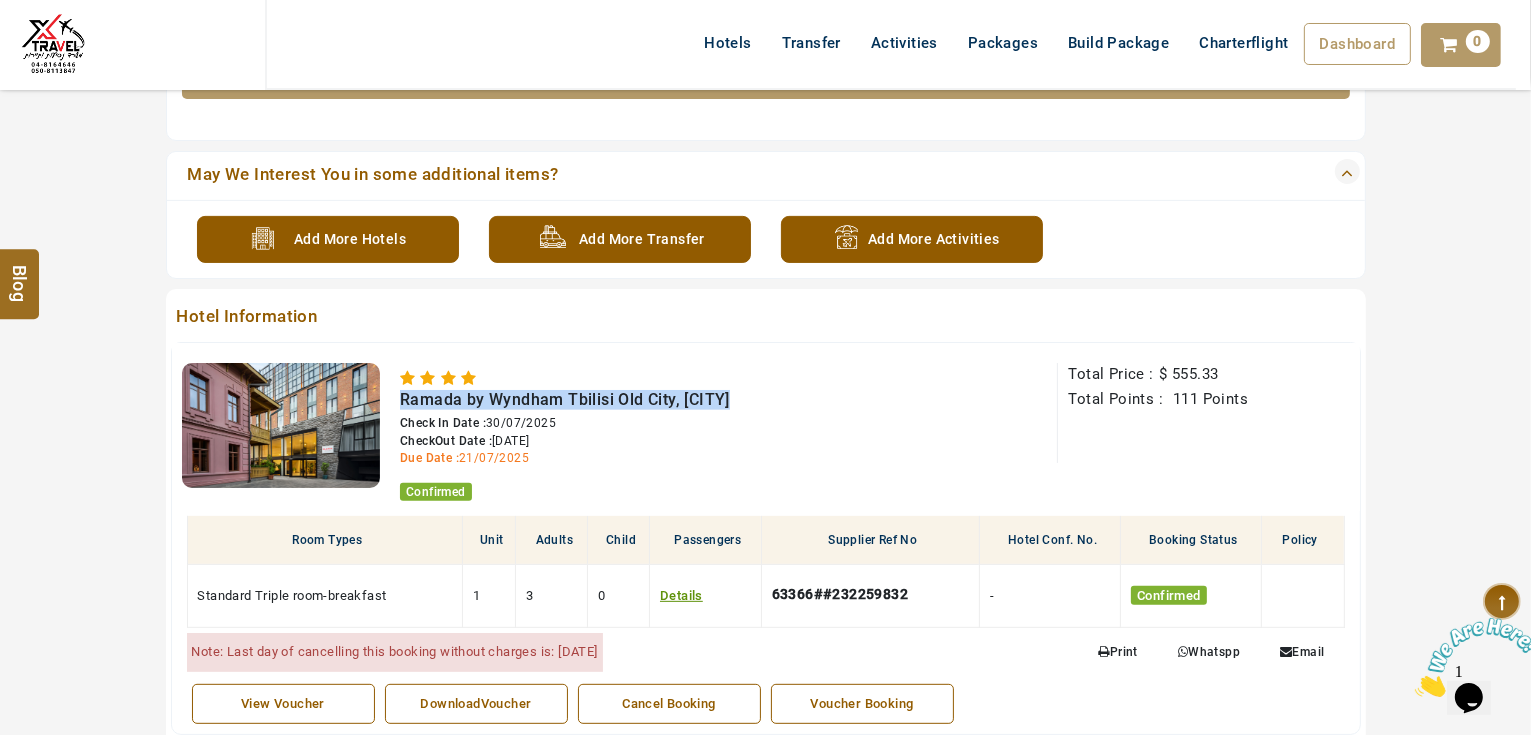 scroll, scrollTop: 0, scrollLeft: 0, axis: both 